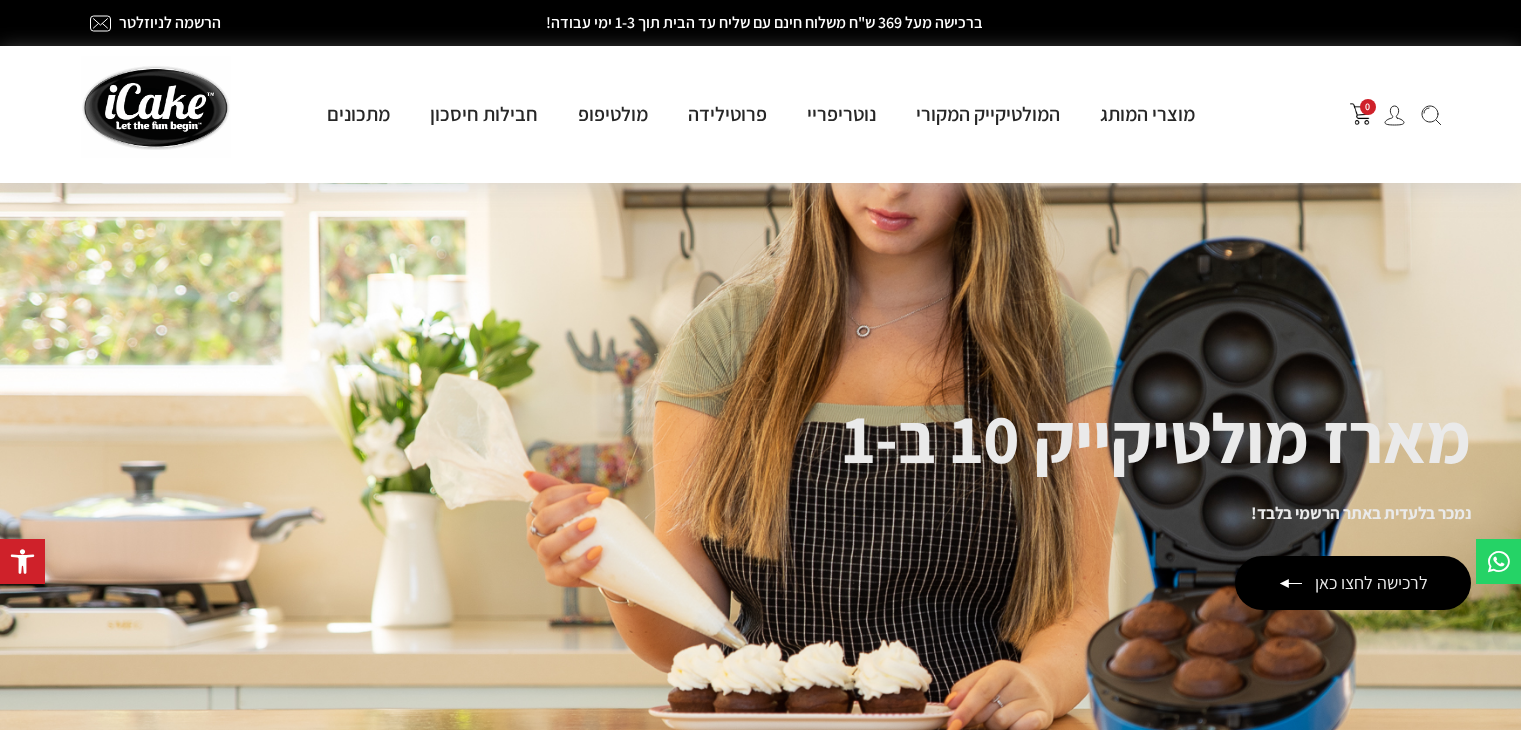 scroll, scrollTop: 0, scrollLeft: 0, axis: both 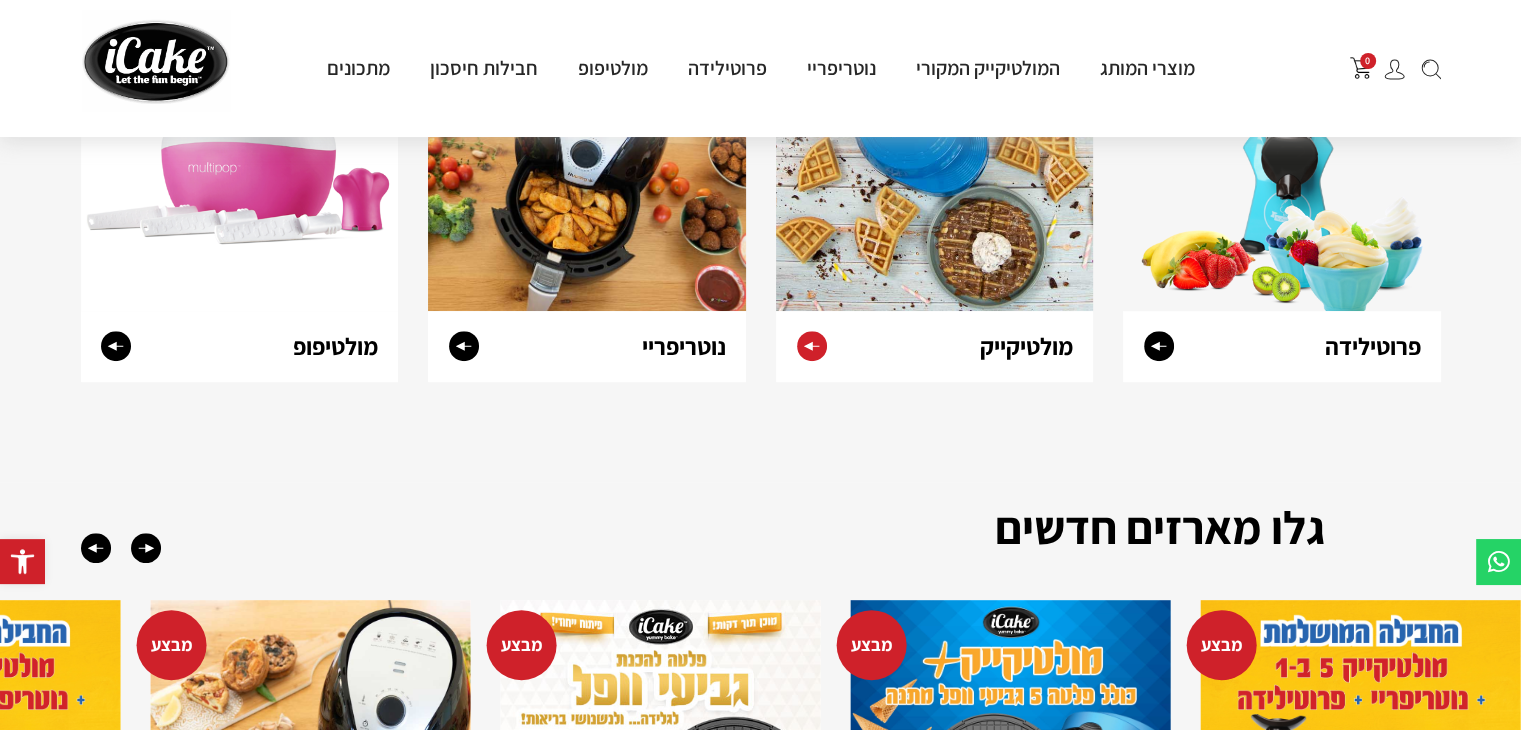 click at bounding box center (935, 174) 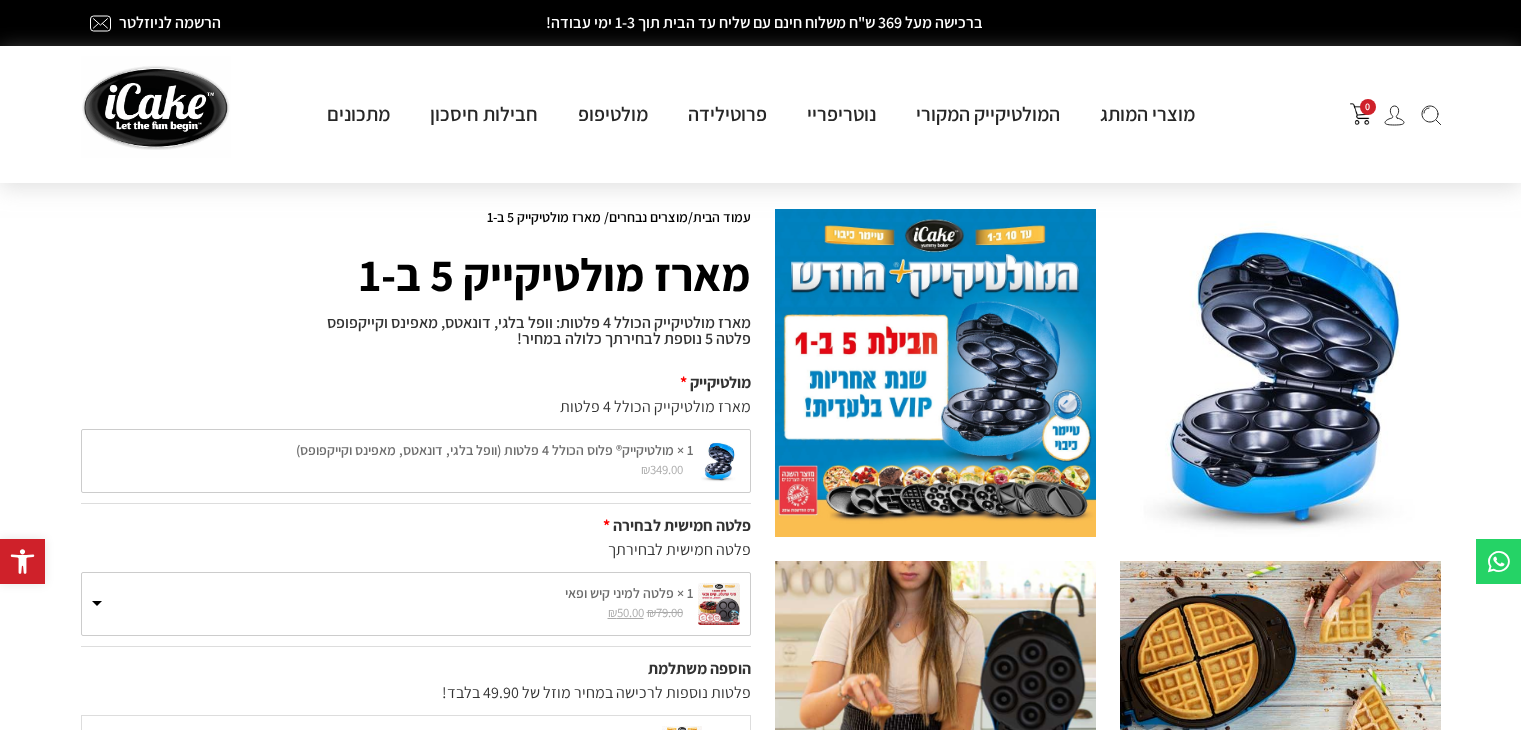 scroll, scrollTop: 0, scrollLeft: 0, axis: both 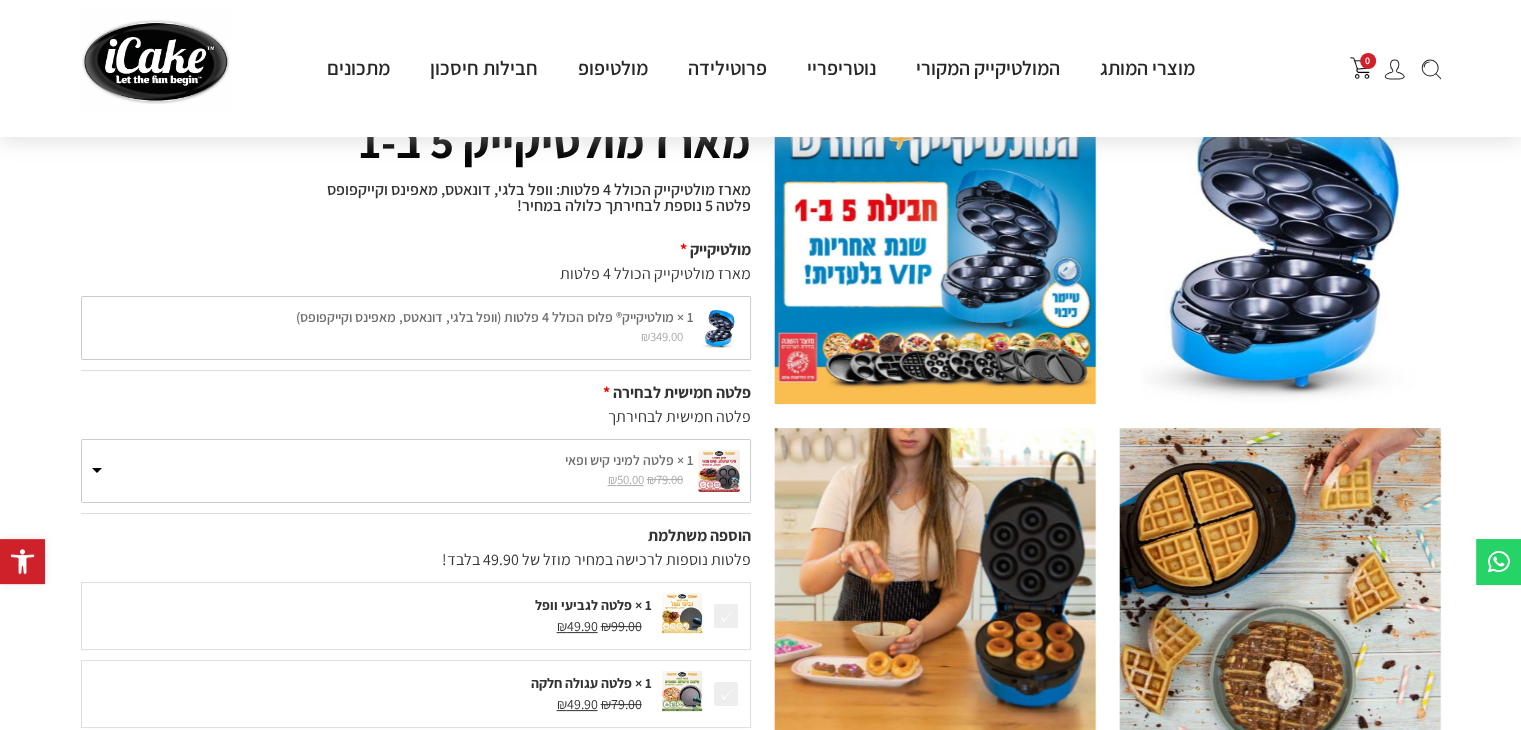 click on "פלטה חמישית לבחירה" at bounding box center (416, 393) 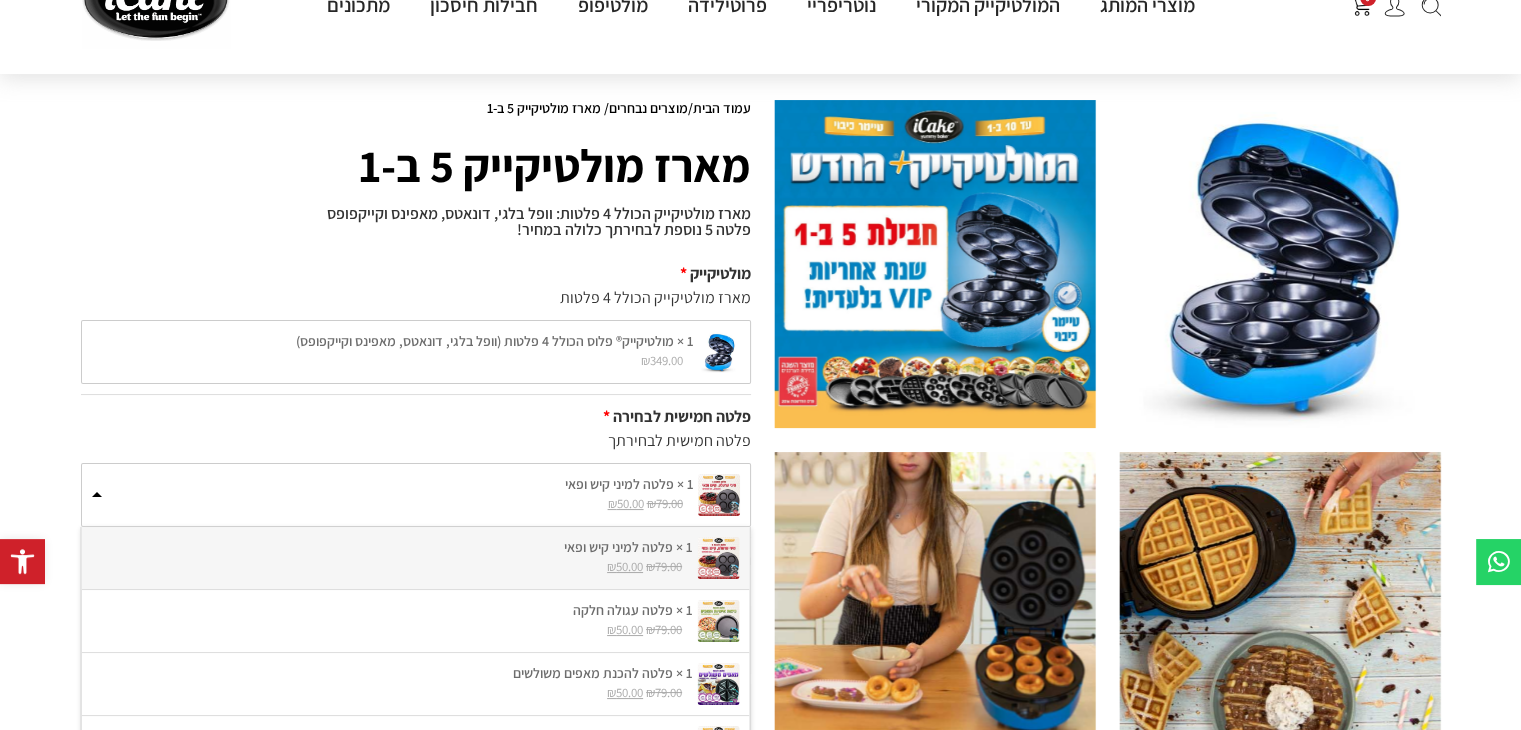 scroll, scrollTop: 0, scrollLeft: 0, axis: both 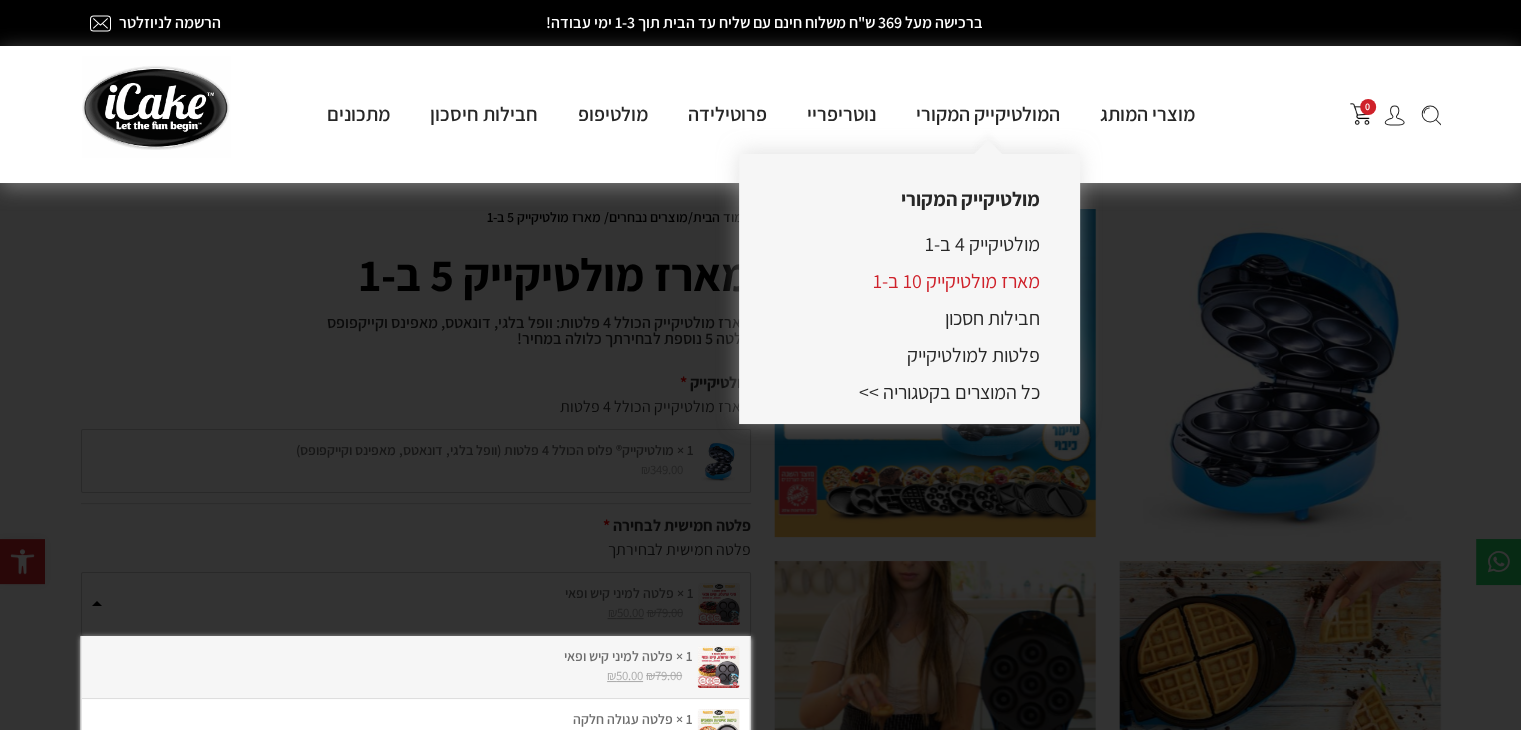 click on "מארז מולטיקייק 10 ב-1" at bounding box center [956, 281] 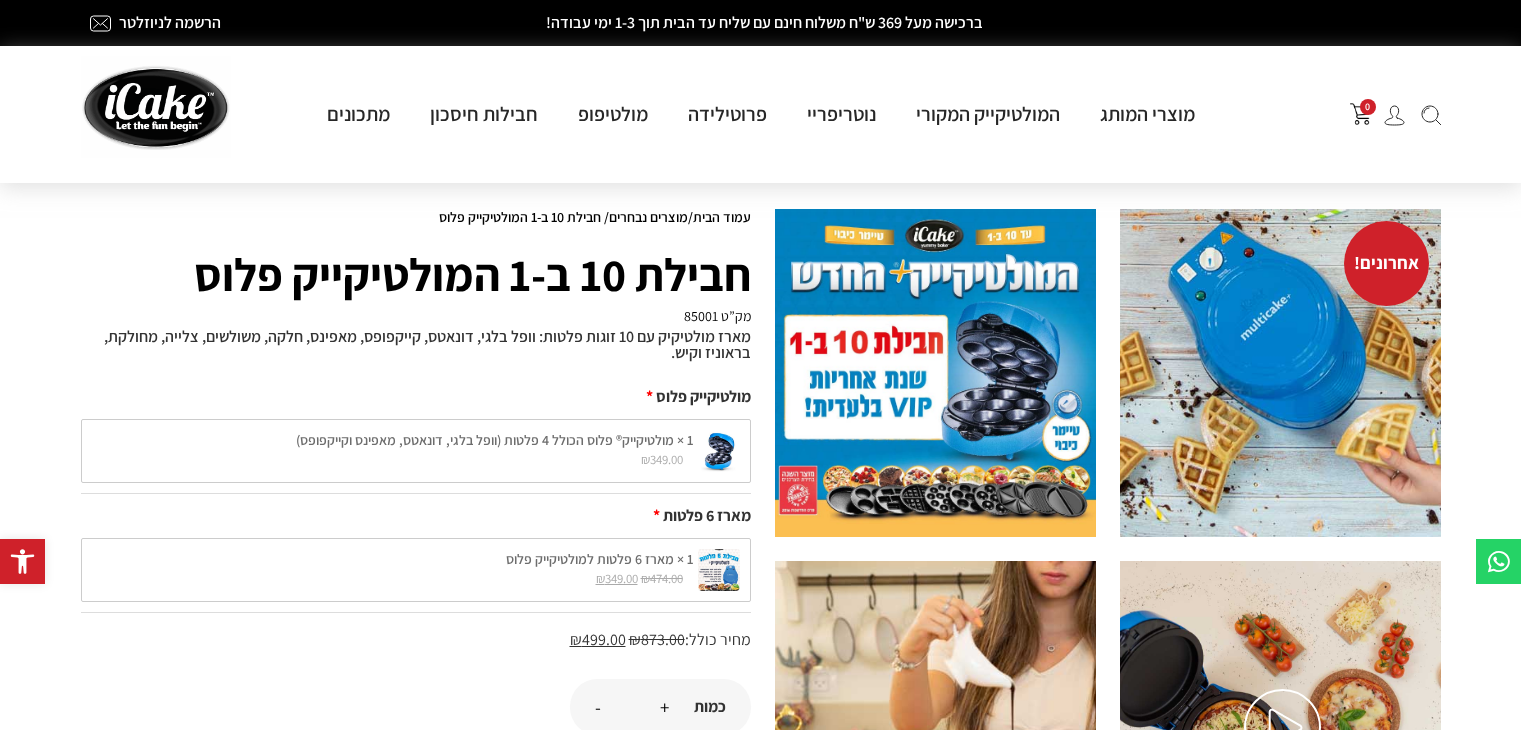 scroll, scrollTop: 0, scrollLeft: 0, axis: both 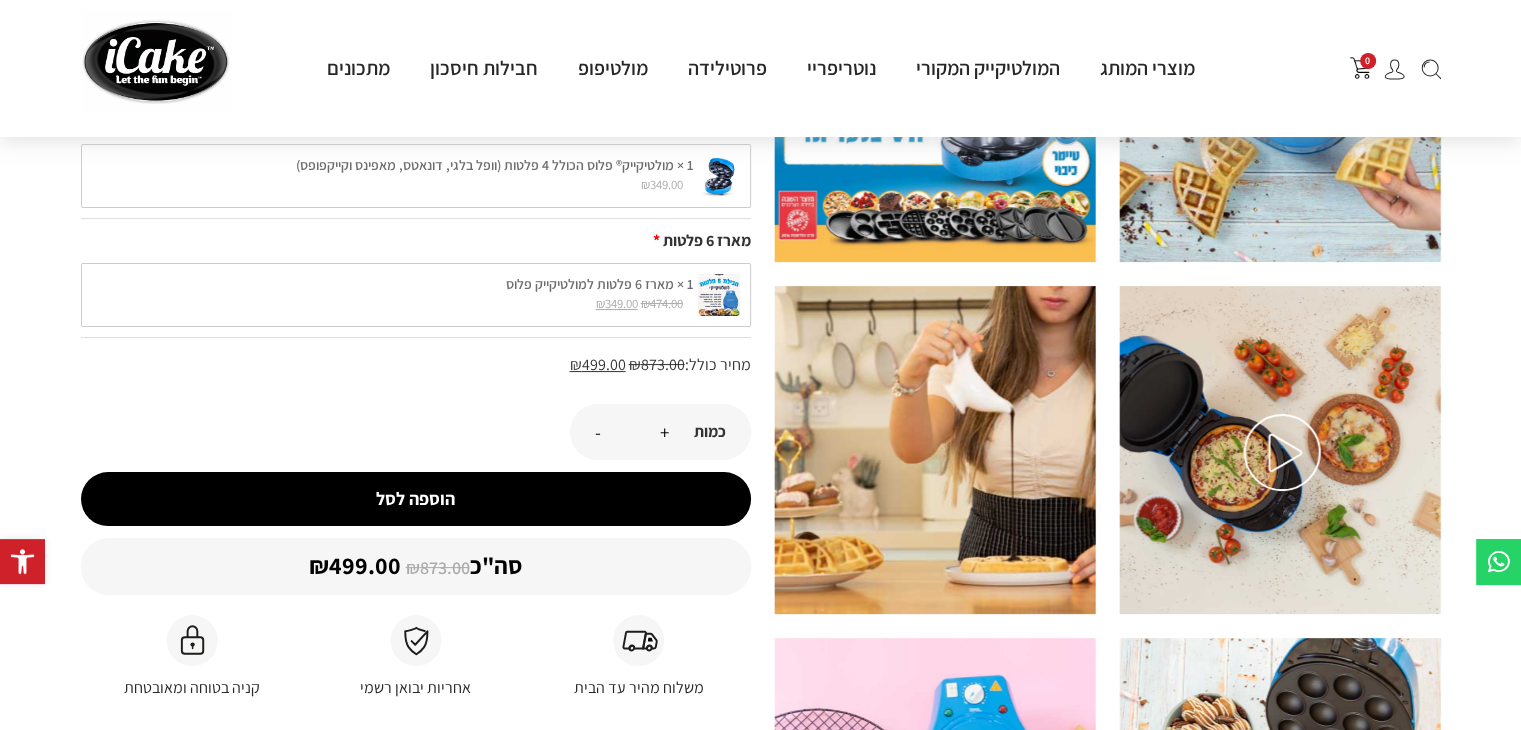 click on "דילוג לתוכן     פתח סרגל נגישות   כלי נגישות       כלי נגישות     הגדל טקסט הגדל טקסט       הקטן טקסט הקטן טקסט       גווני אפור גווני אפור       ניגודיות גבוהה ניגודיות גבוהה       ניגודיות הפוכה ניגודיות הפוכה       רקע בהיר רקע בהיר       הדגשת קישורים הדגשת קישורים       פונט קריא פונט קריא       איפוס   איפוס       דלג לתוכן          הרשמה לניוזלטר  ברכישה מעל 369 ש"ח משלוח חינם עם שליח עד הבית תוך 1-3 ימי עבודה!          הרשמה לניוזלטר                      0     מוצרי המותג מולטיקייק® - אפייה ב-5 דקות מולטיקייק המקורי מארז מולטיקייק 10 ב-1 חבילות חסכון פלטות למולטיקייק נוטריפריי® - טיגון בריא בכף שמן" at bounding box center [760, 1268] 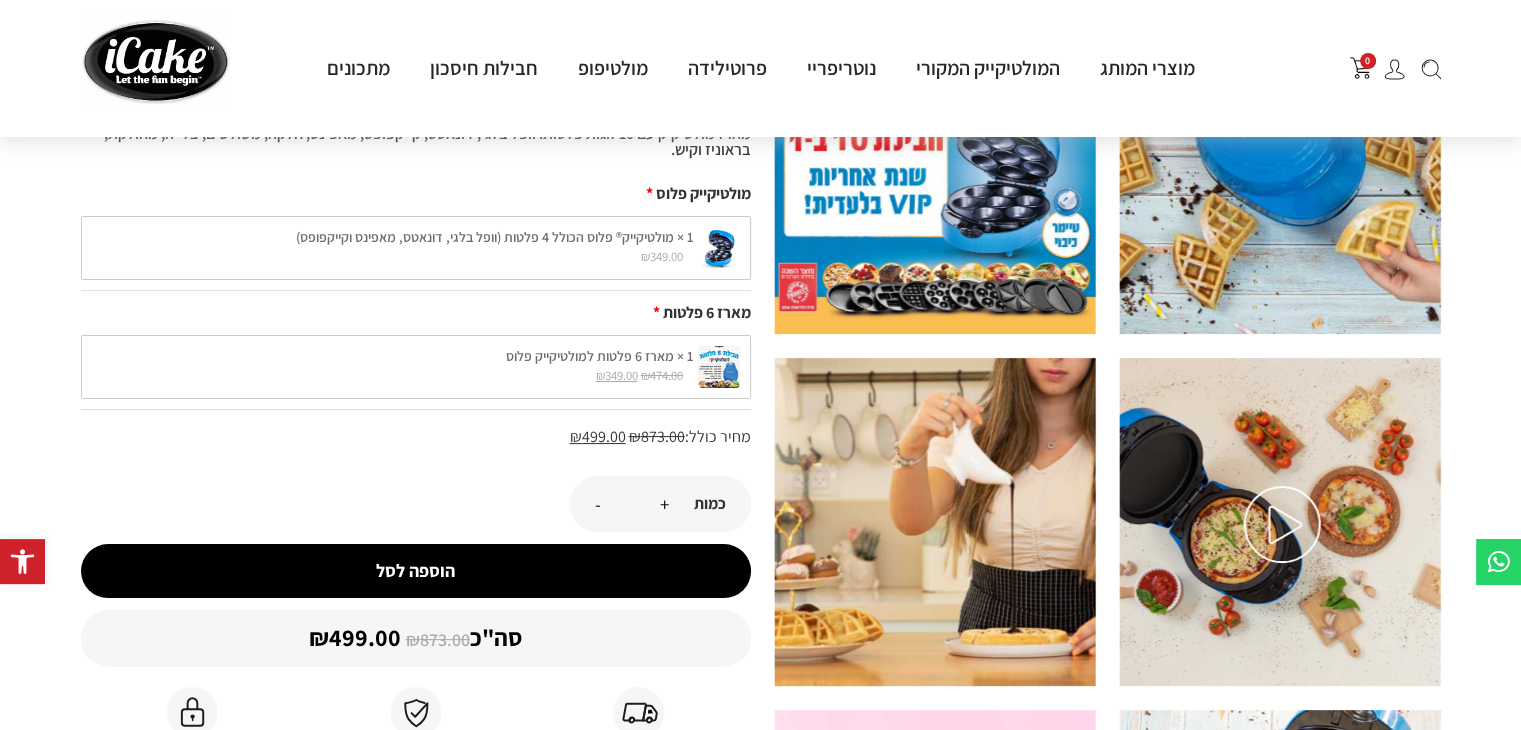 scroll, scrollTop: 0, scrollLeft: 0, axis: both 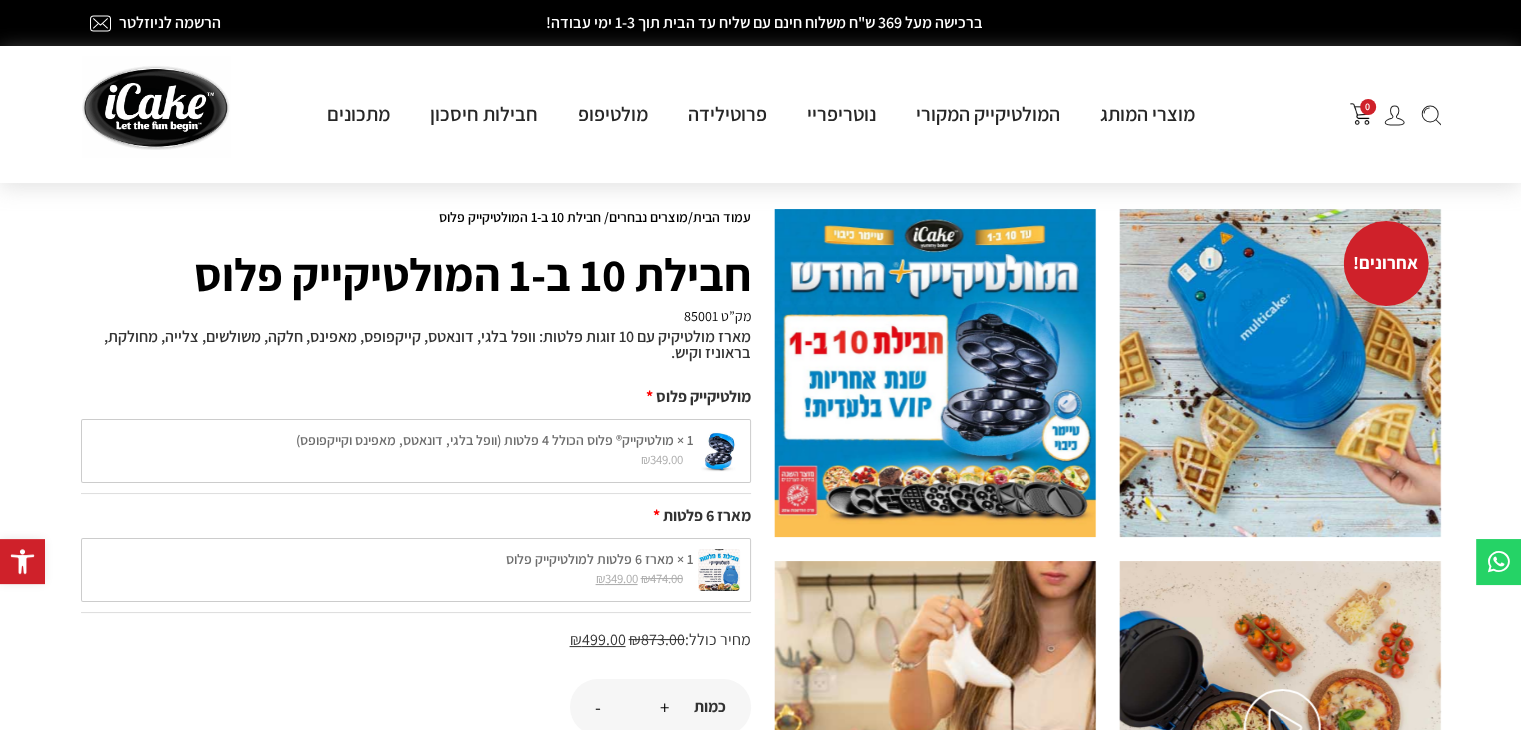 click on "1 × מולטיקייק® פלוס הכולל 4 פלטות (וופל בלגי, דונאטס, מאפינס וקייקפופס) ₪ 349.00       1 × מולטיקייק® פלוס הכולל 4 פלטות (וופל בלגי, דונאטס, מאפינס וקייקפופס)   ₪ 349.00" at bounding box center (416, 451) 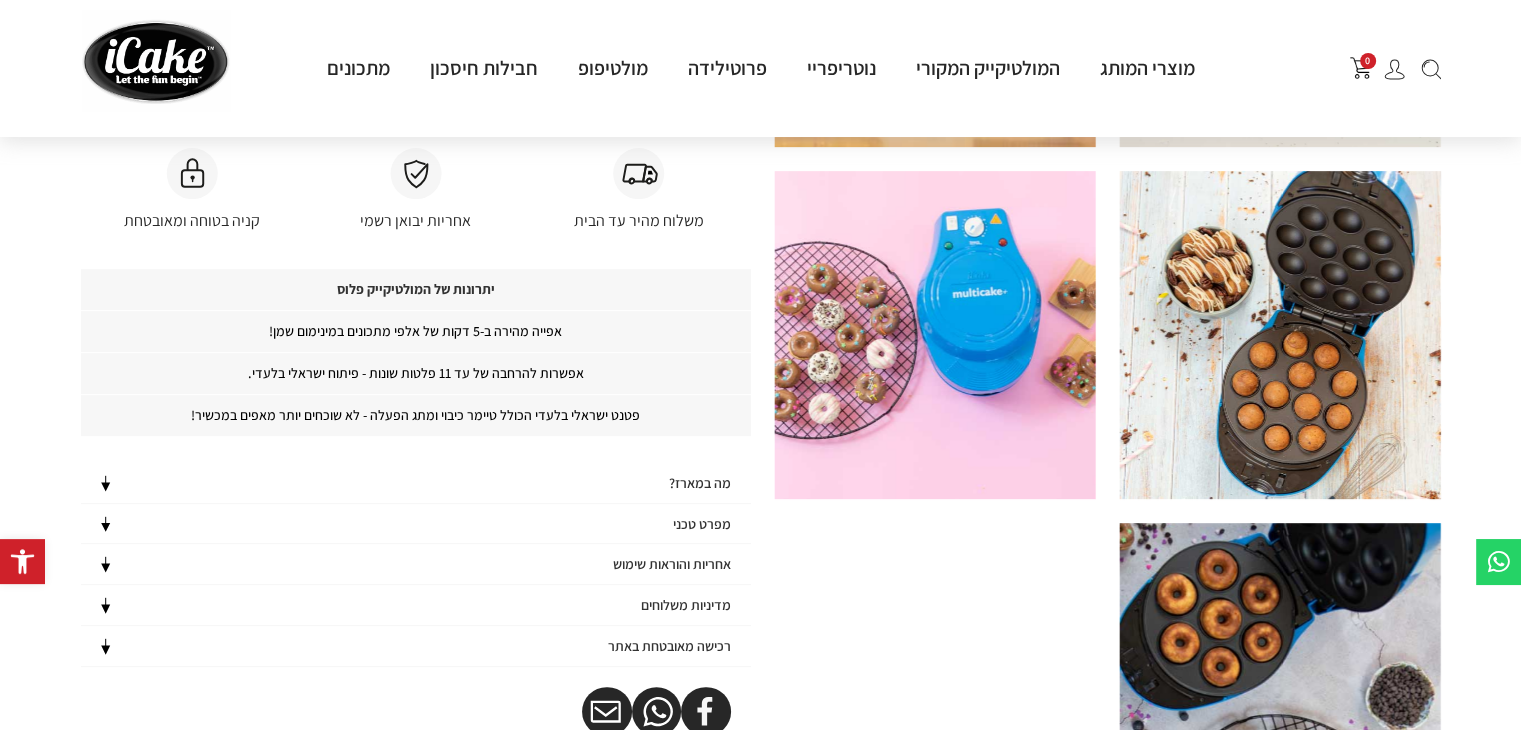 scroll, scrollTop: 732, scrollLeft: 0, axis: vertical 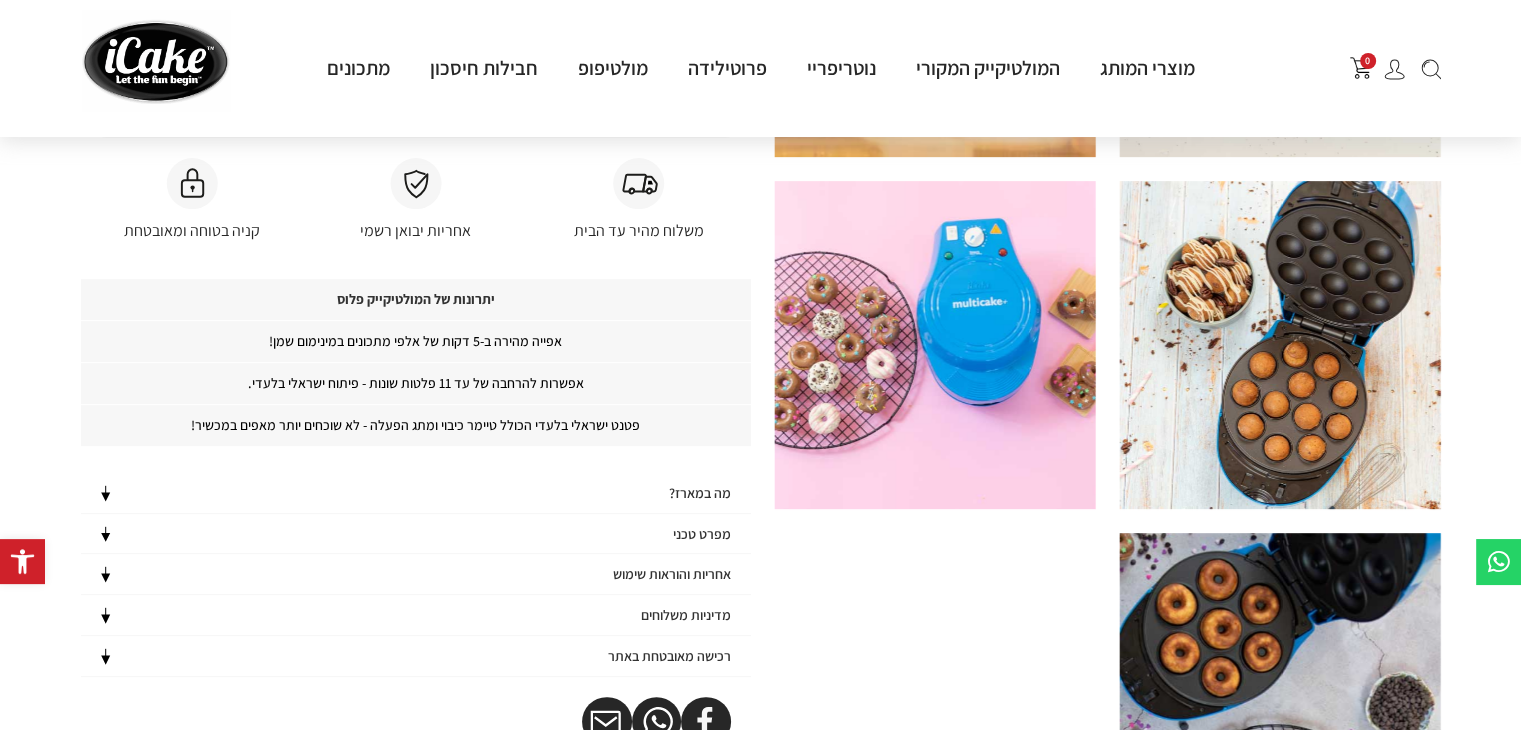 click on "מה במארז?" at bounding box center [416, 493] 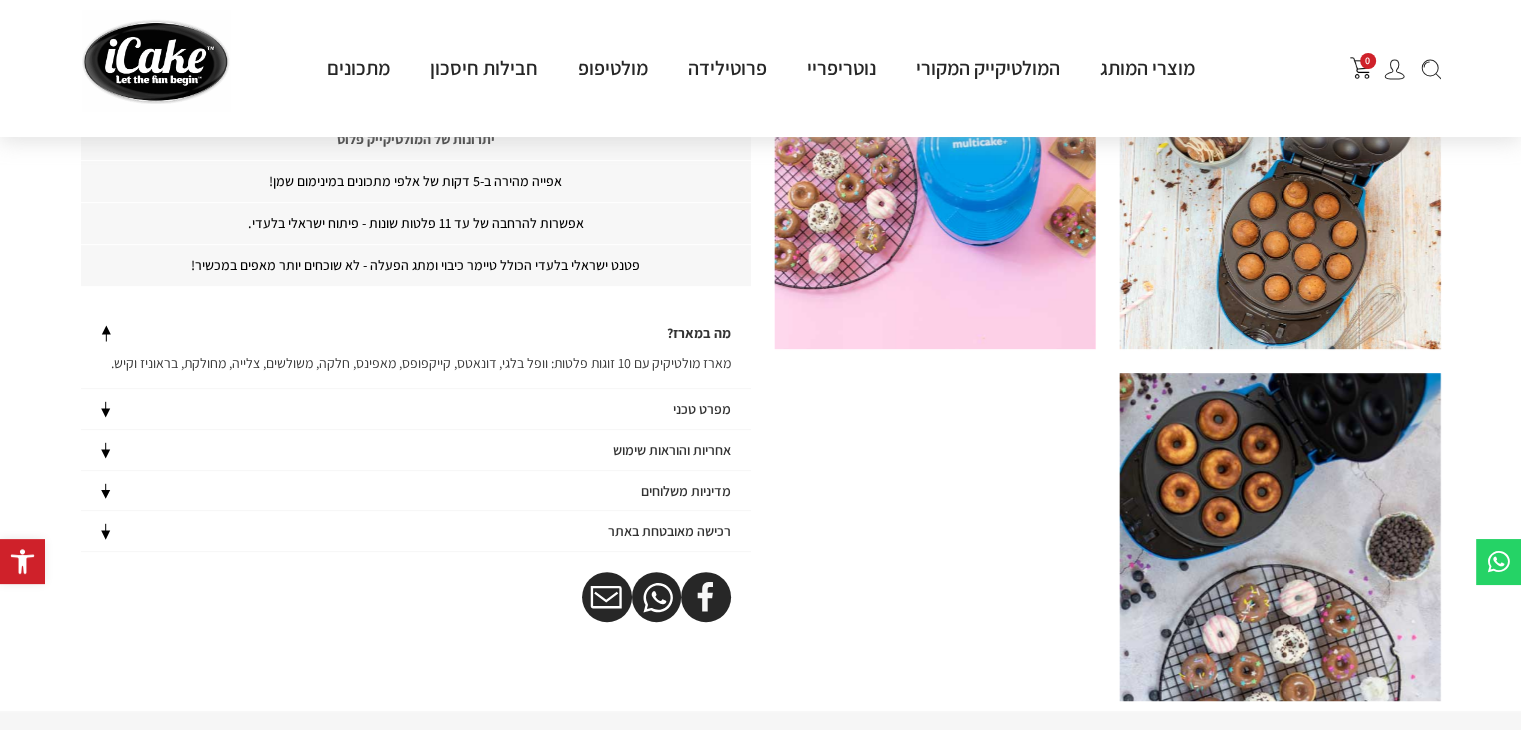 scroll, scrollTop: 905, scrollLeft: 0, axis: vertical 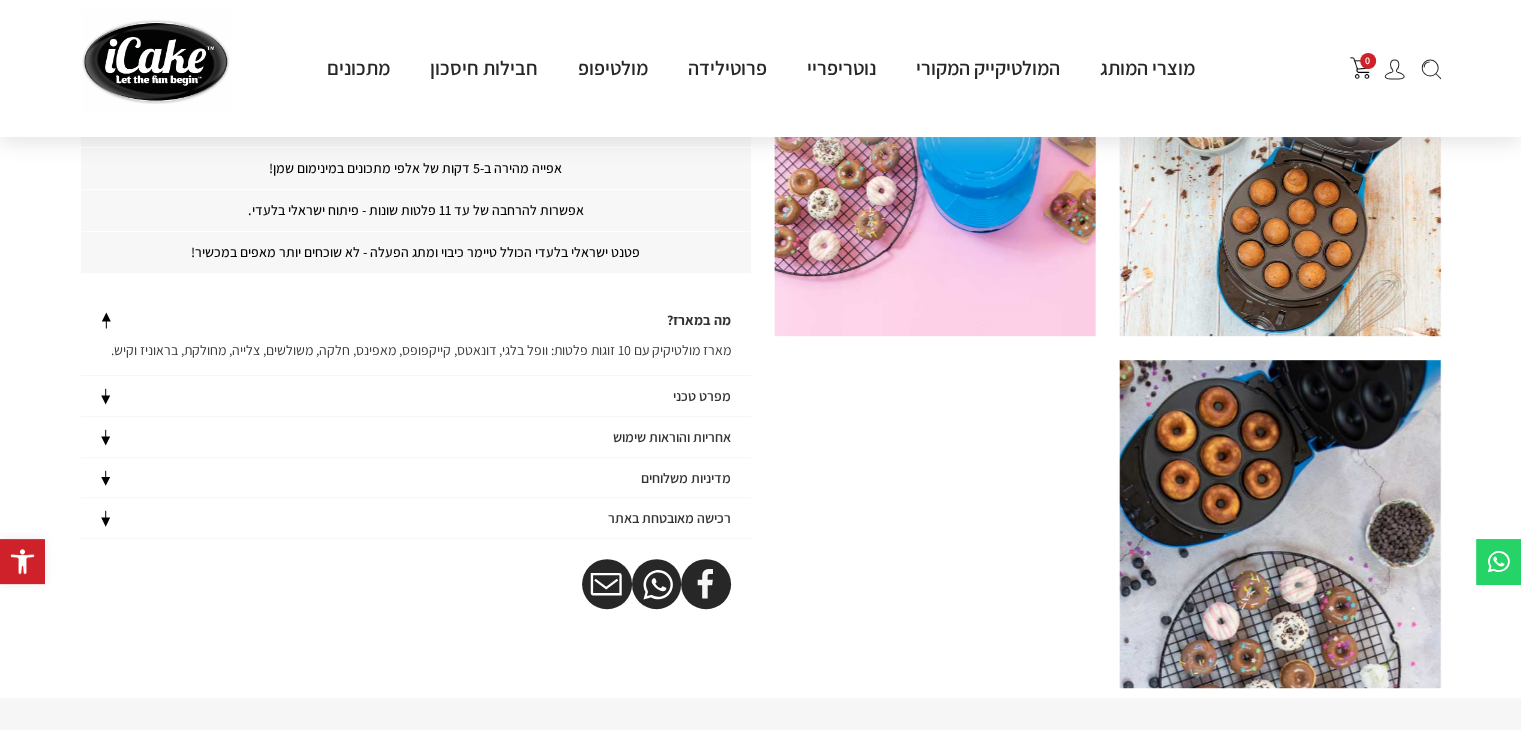 click on "אחריות והוראות שימוש" at bounding box center (416, 437) 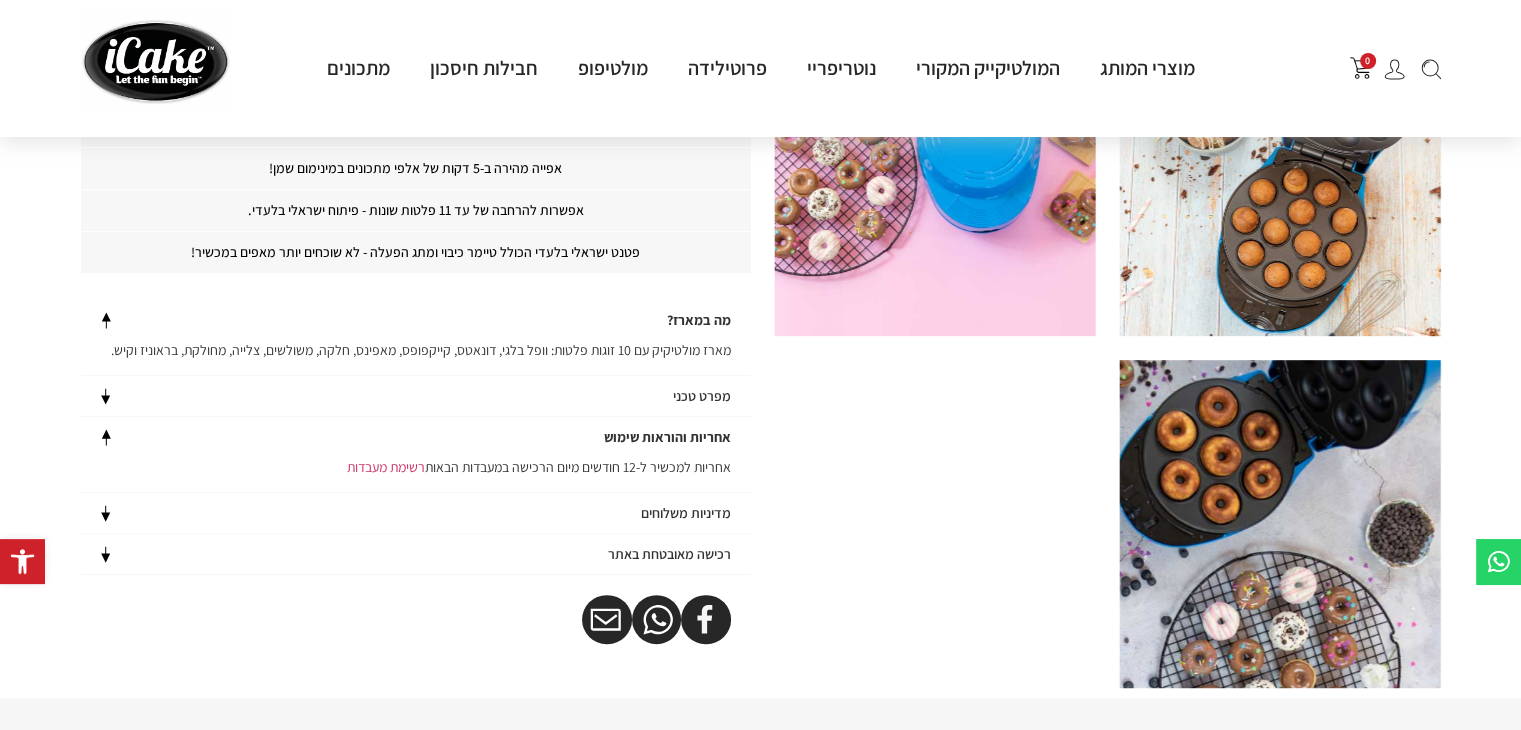 click on "מדיניות משלוחים" at bounding box center (686, 513) 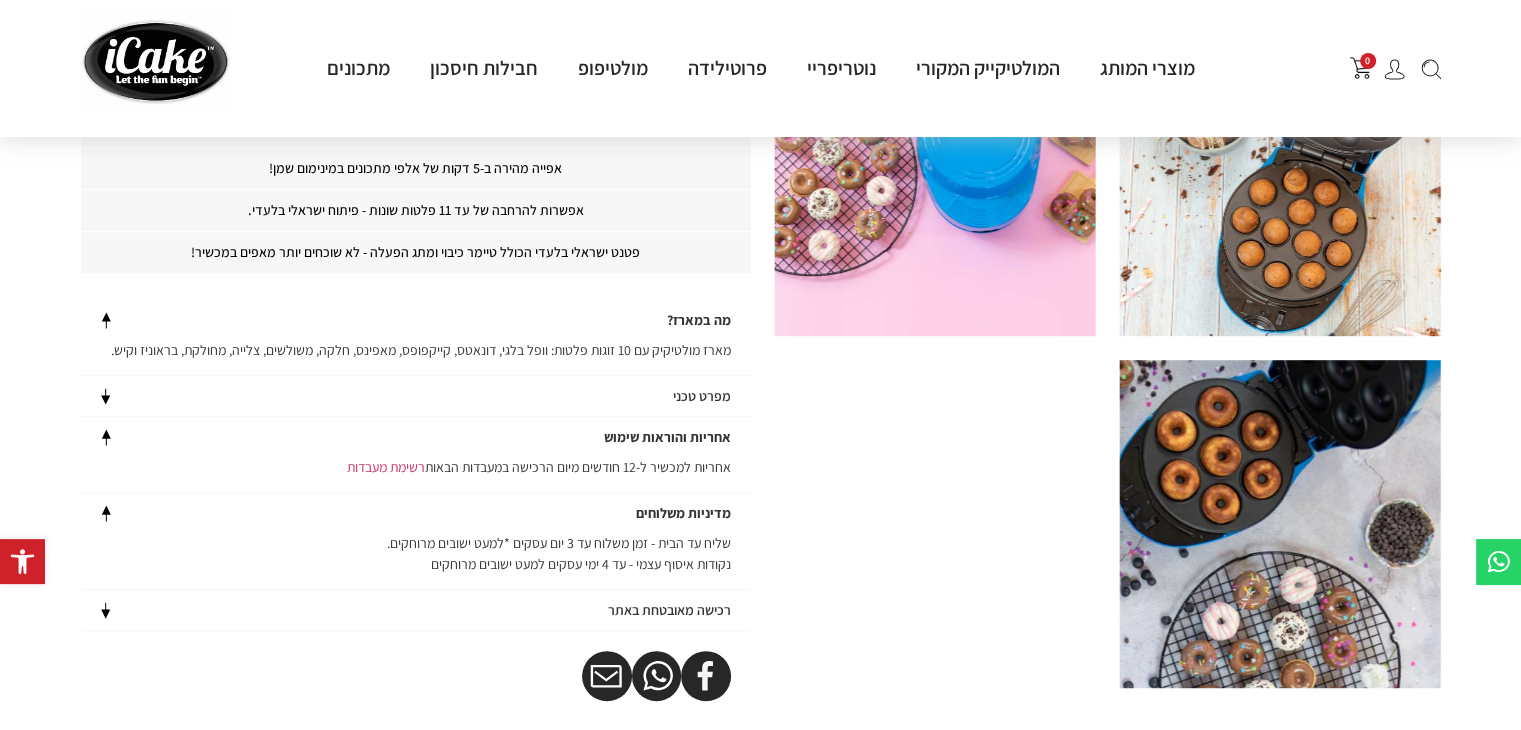 click on "רכישה מאובטחת באתר" at bounding box center (669, 610) 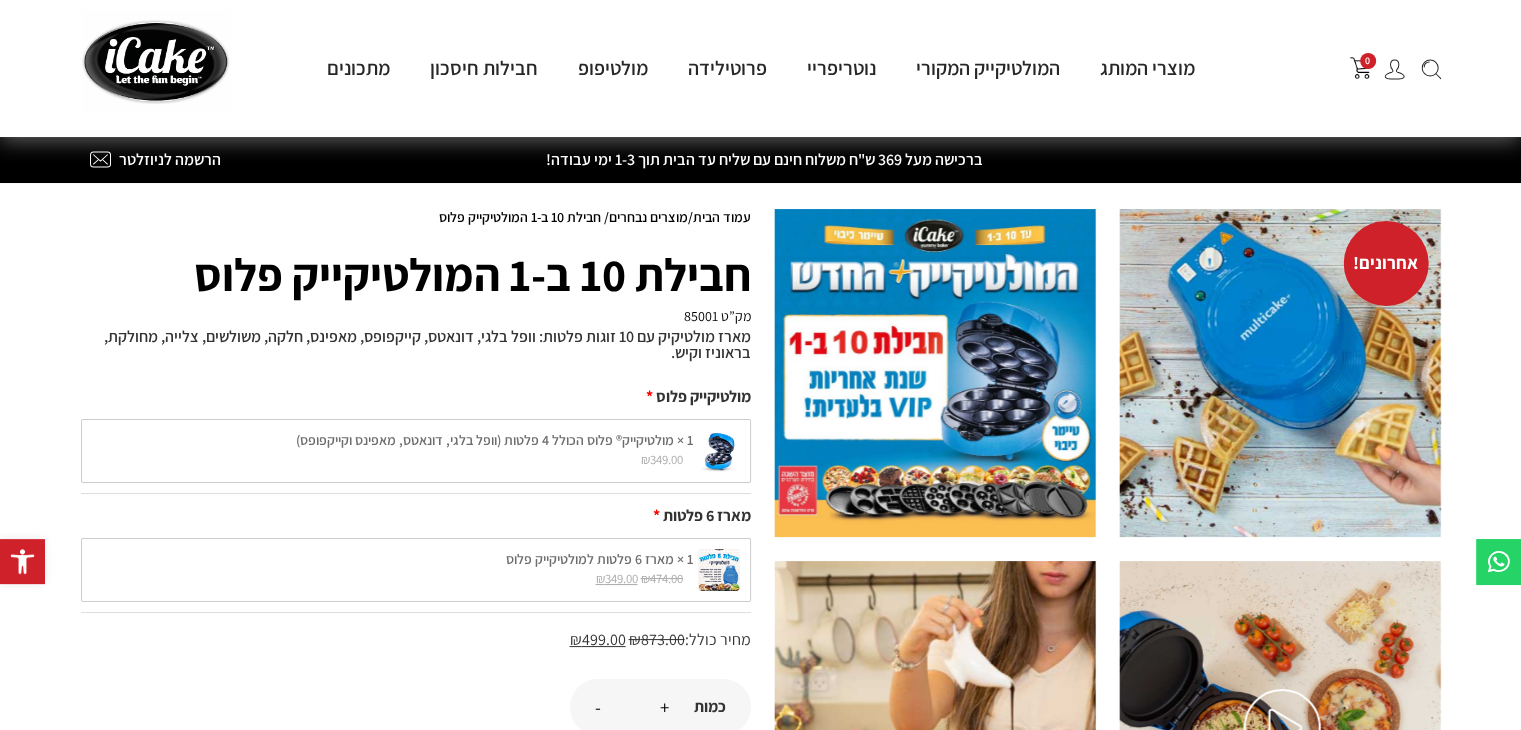 scroll, scrollTop: 100, scrollLeft: 0, axis: vertical 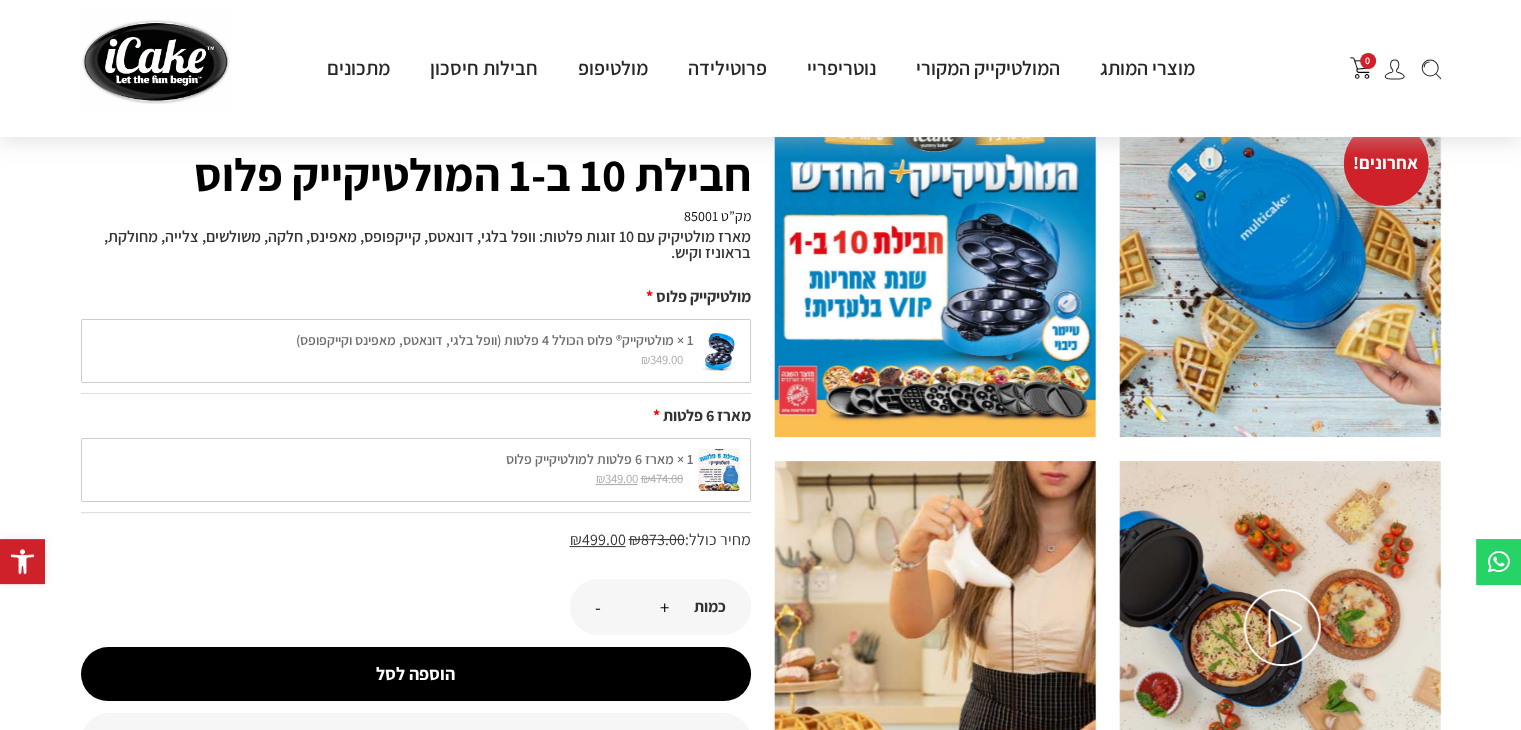 click at bounding box center (1280, 273) 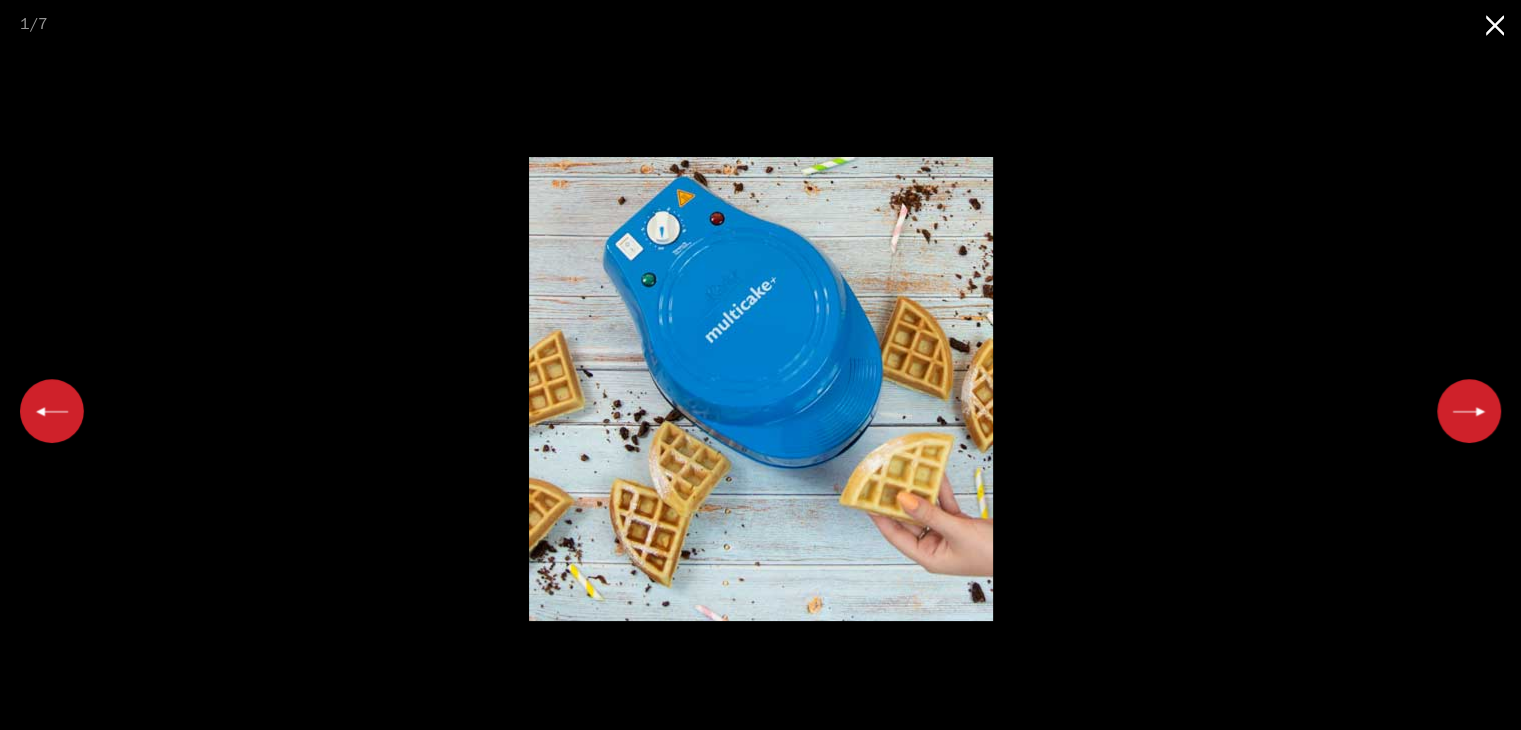 click at bounding box center [1469, 411] 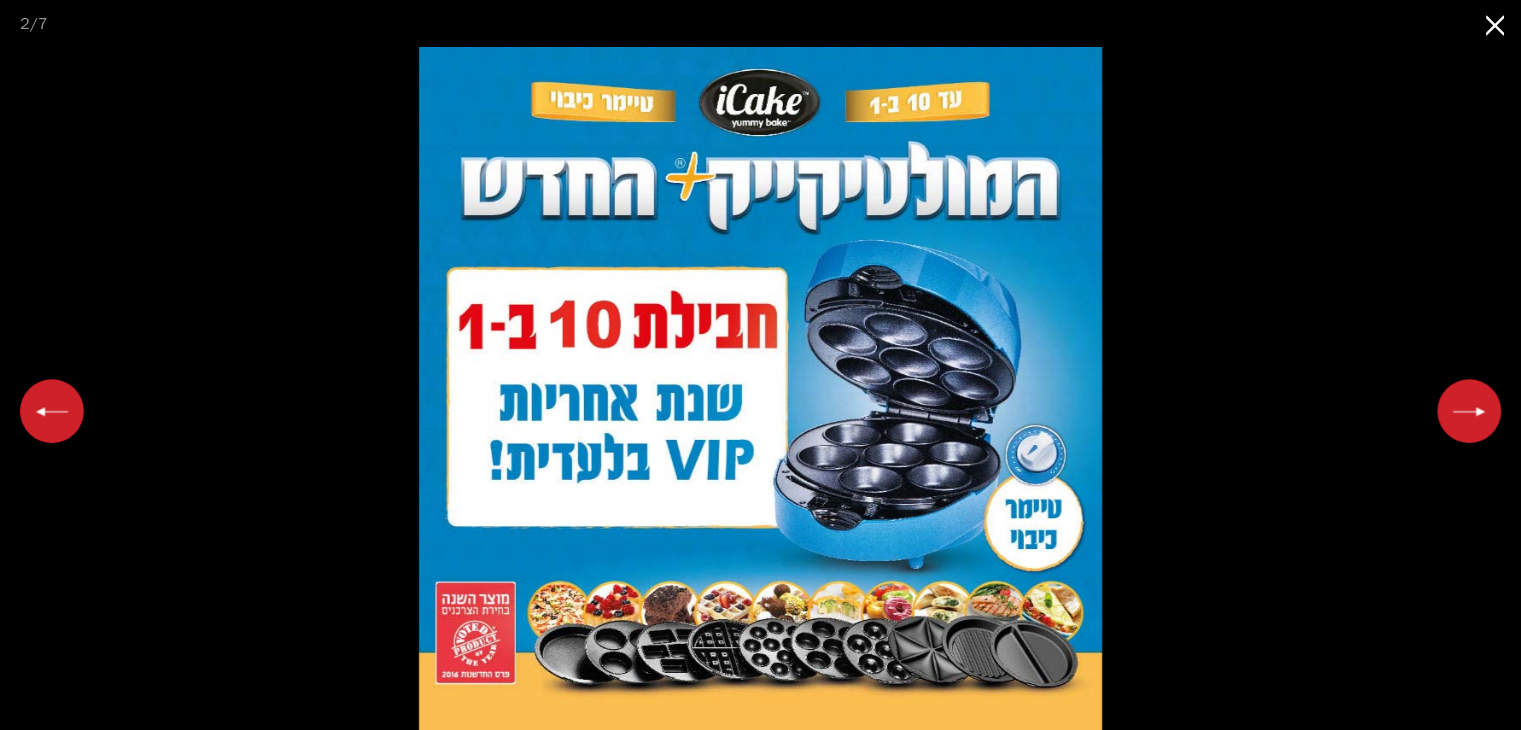 click at bounding box center [1469, 411] 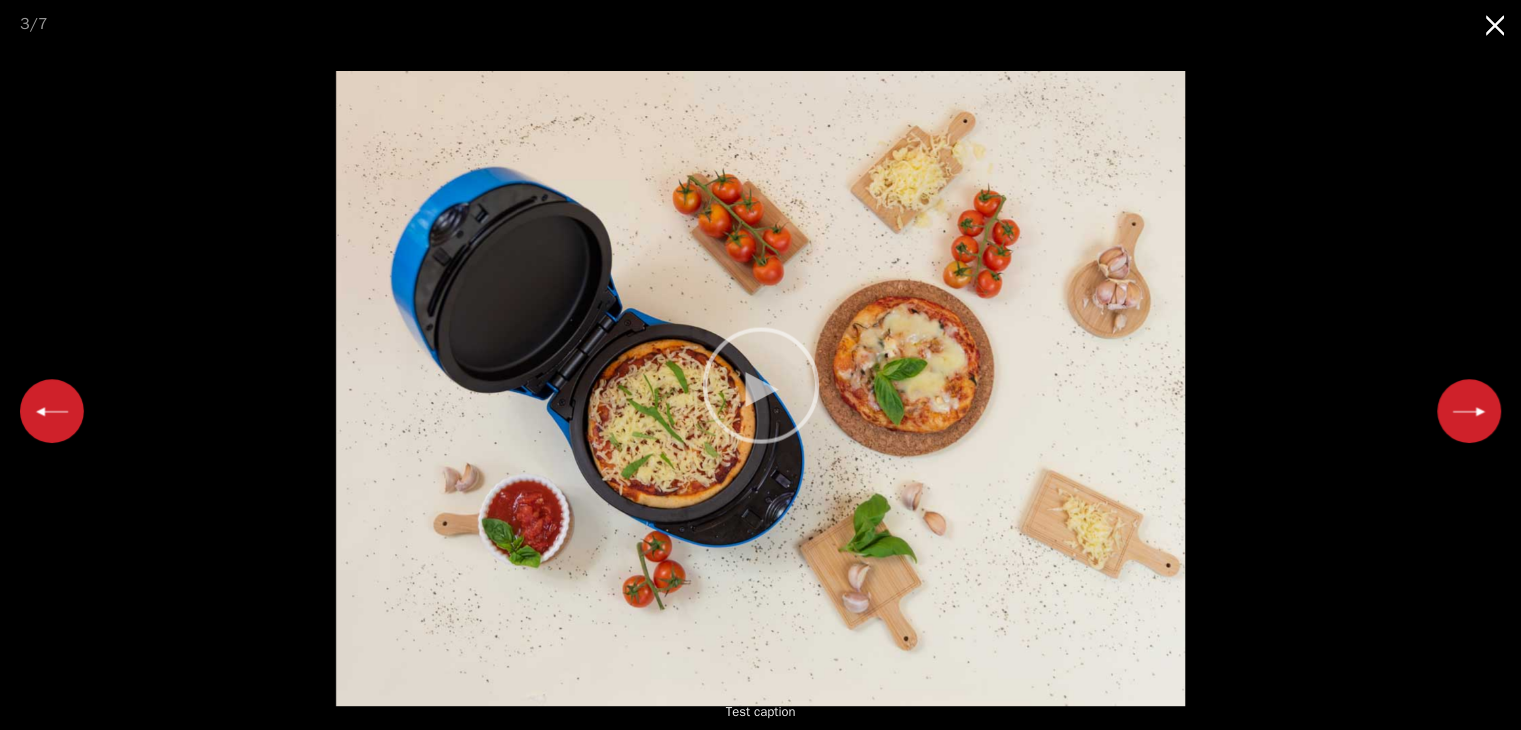 click at bounding box center [1469, 411] 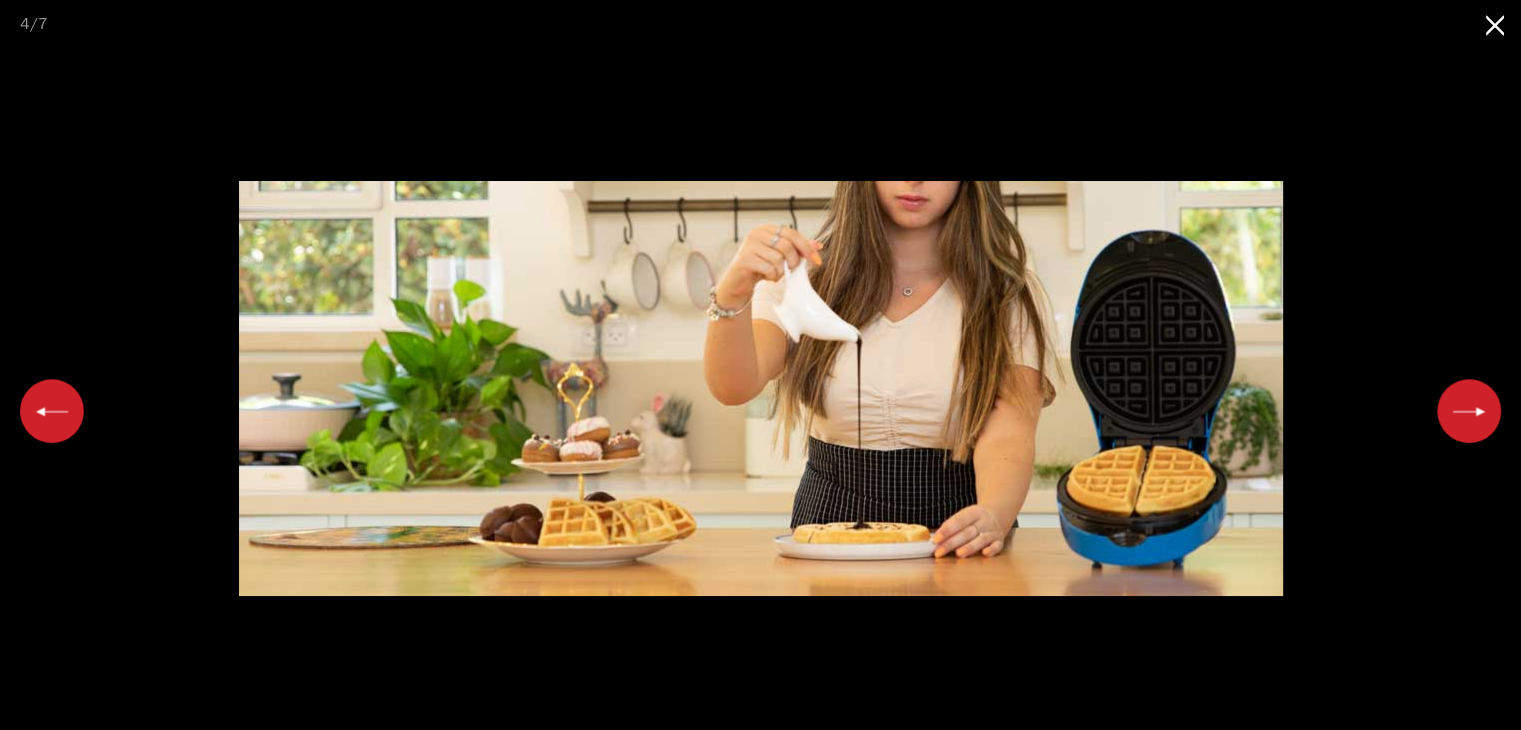 click at bounding box center (1469, 411) 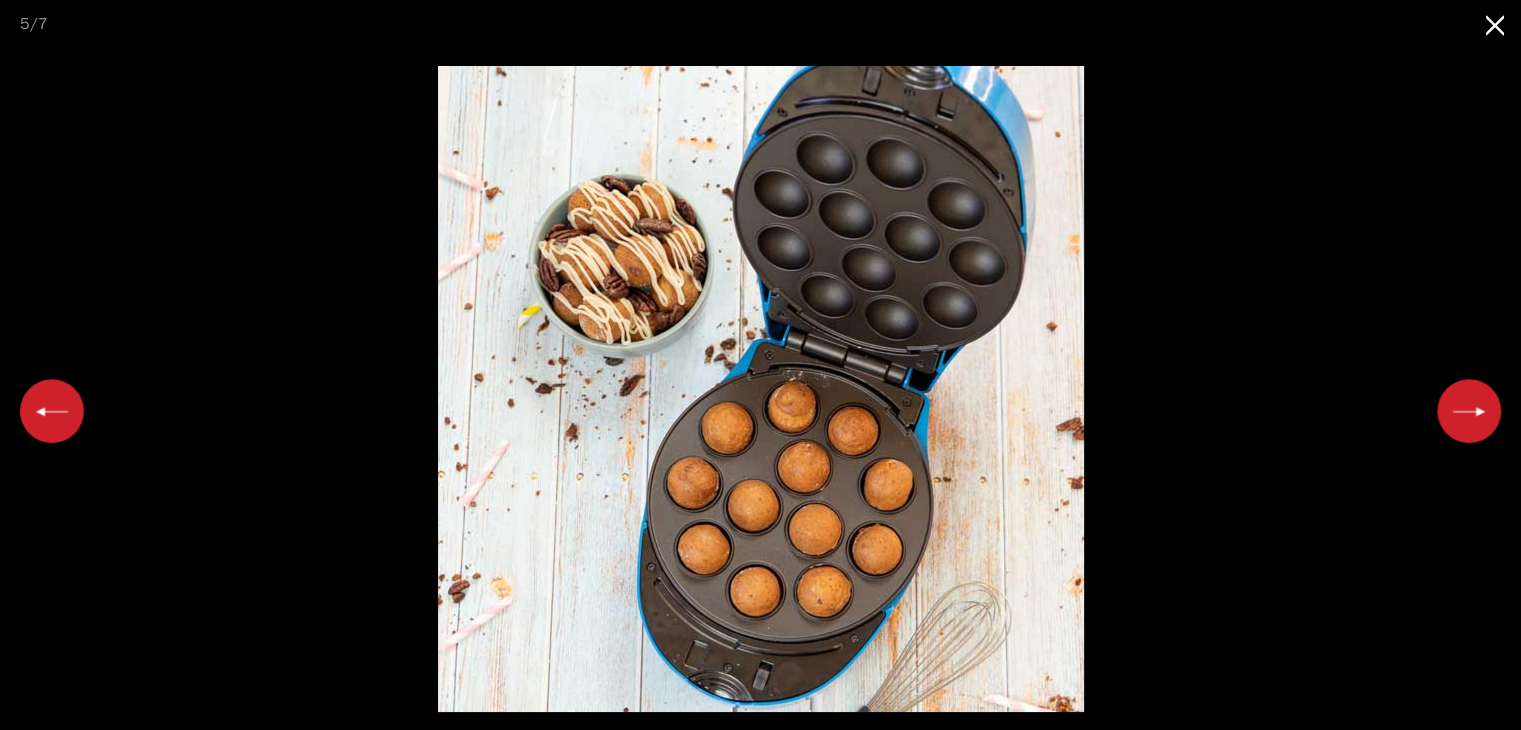 click at bounding box center [1469, 411] 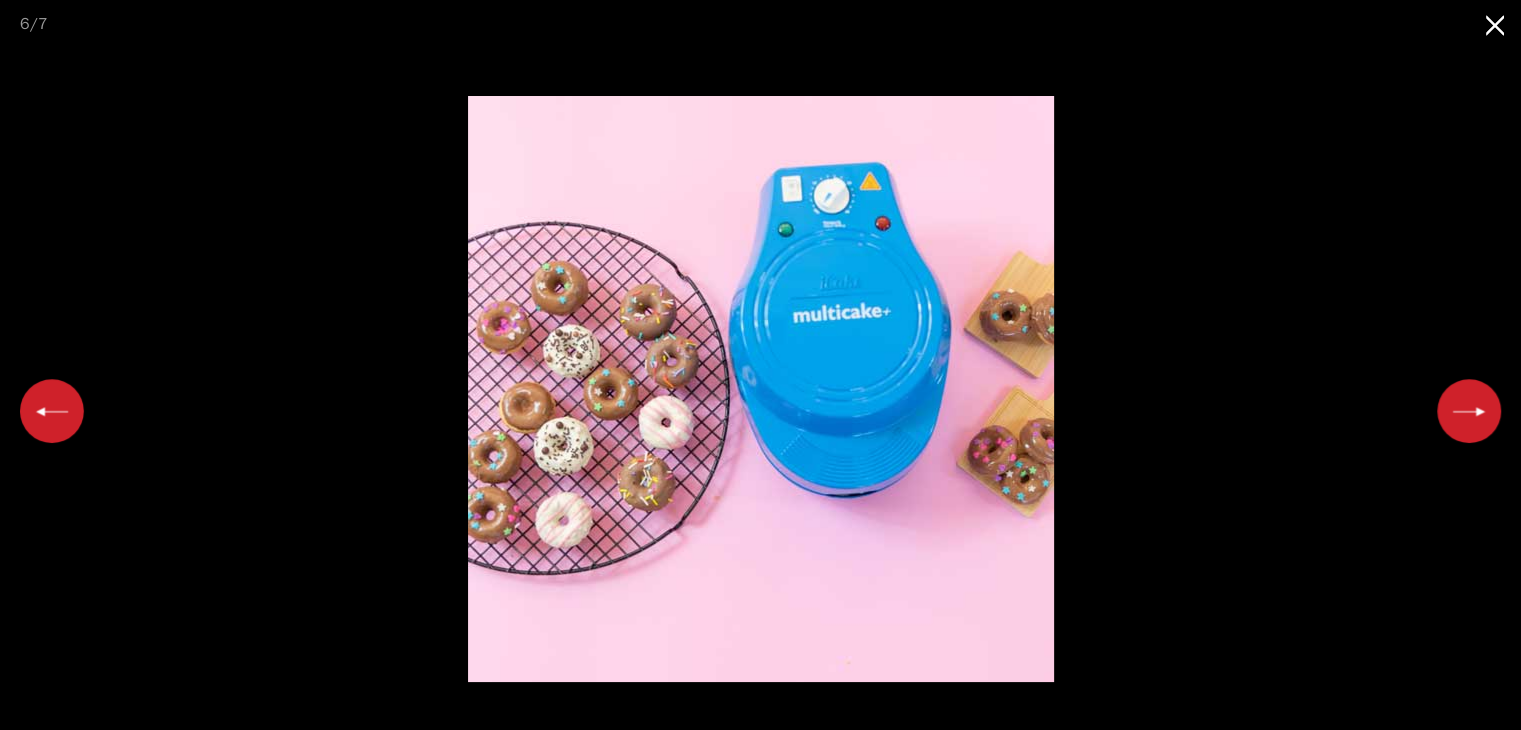 click at bounding box center [1469, 411] 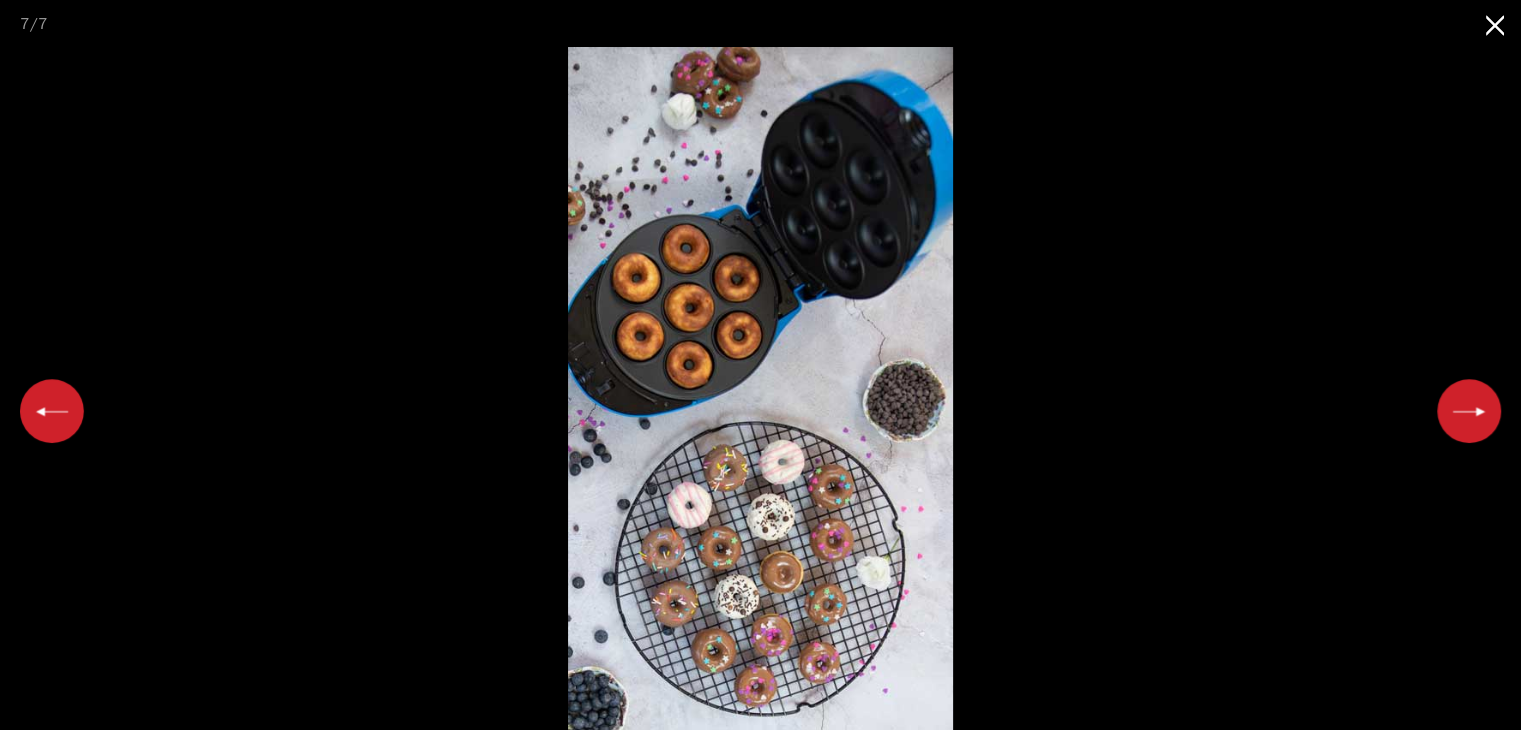 click at bounding box center (1469, 411) 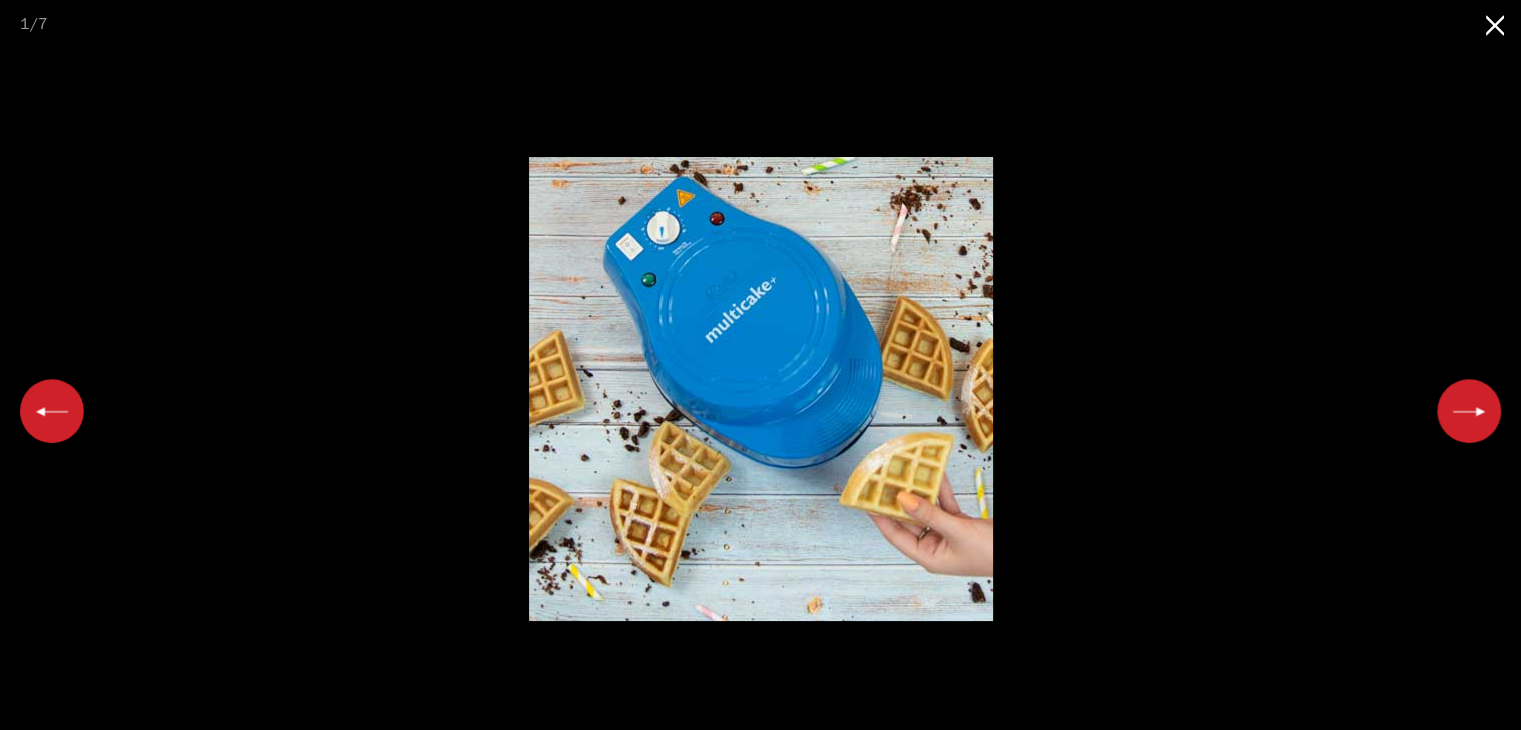 click at bounding box center [1469, 411] 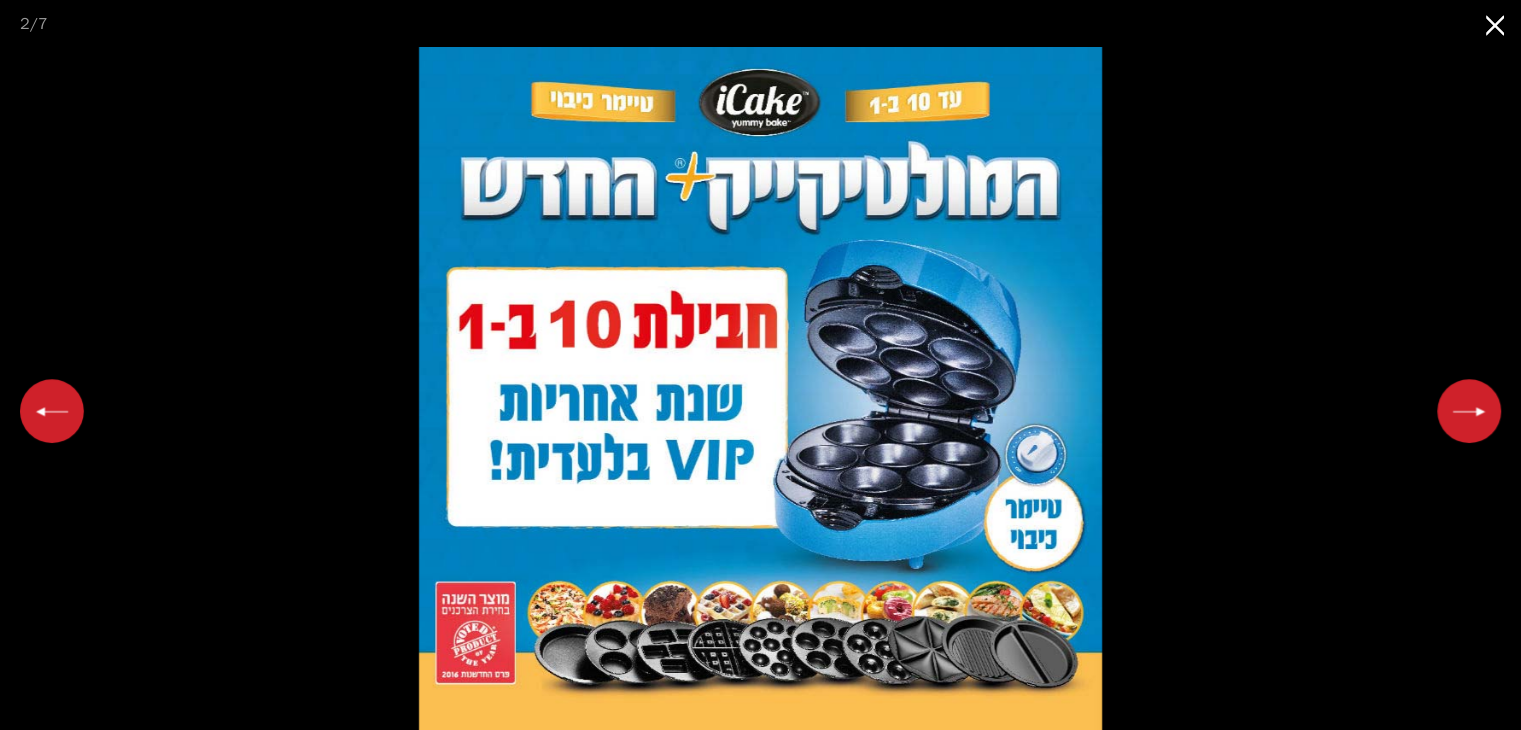 click at bounding box center [1469, 411] 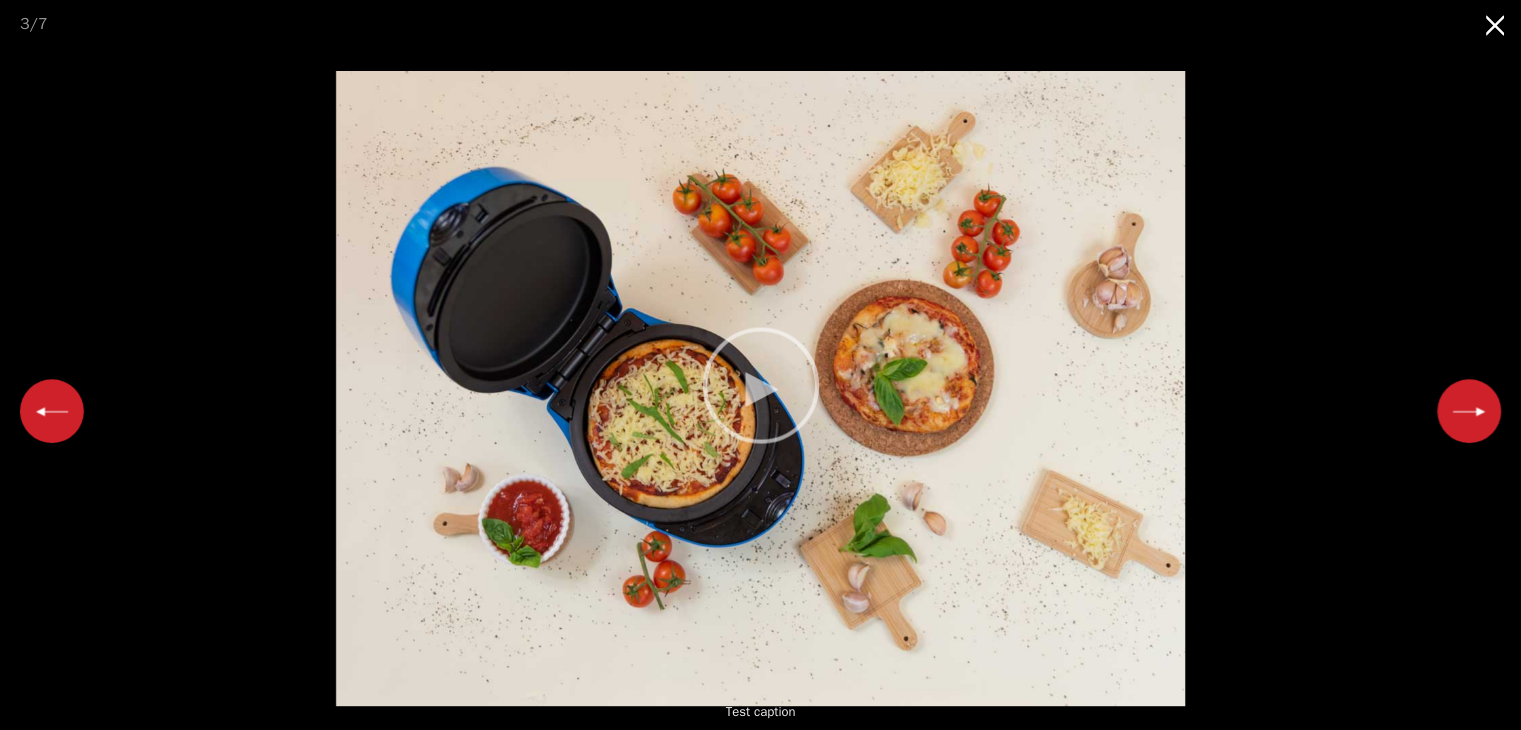 scroll, scrollTop: 0, scrollLeft: 0, axis: both 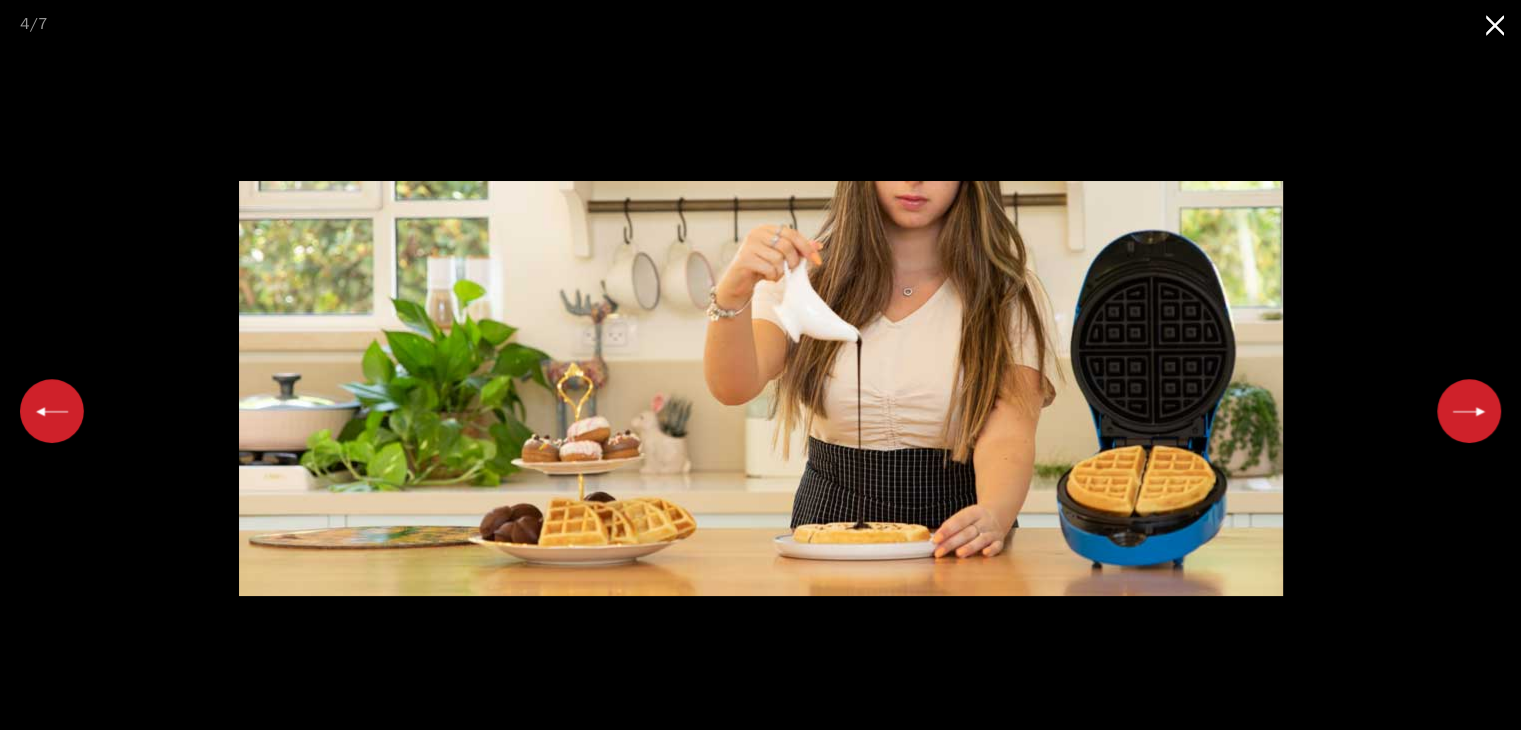 click at bounding box center [1469, 411] 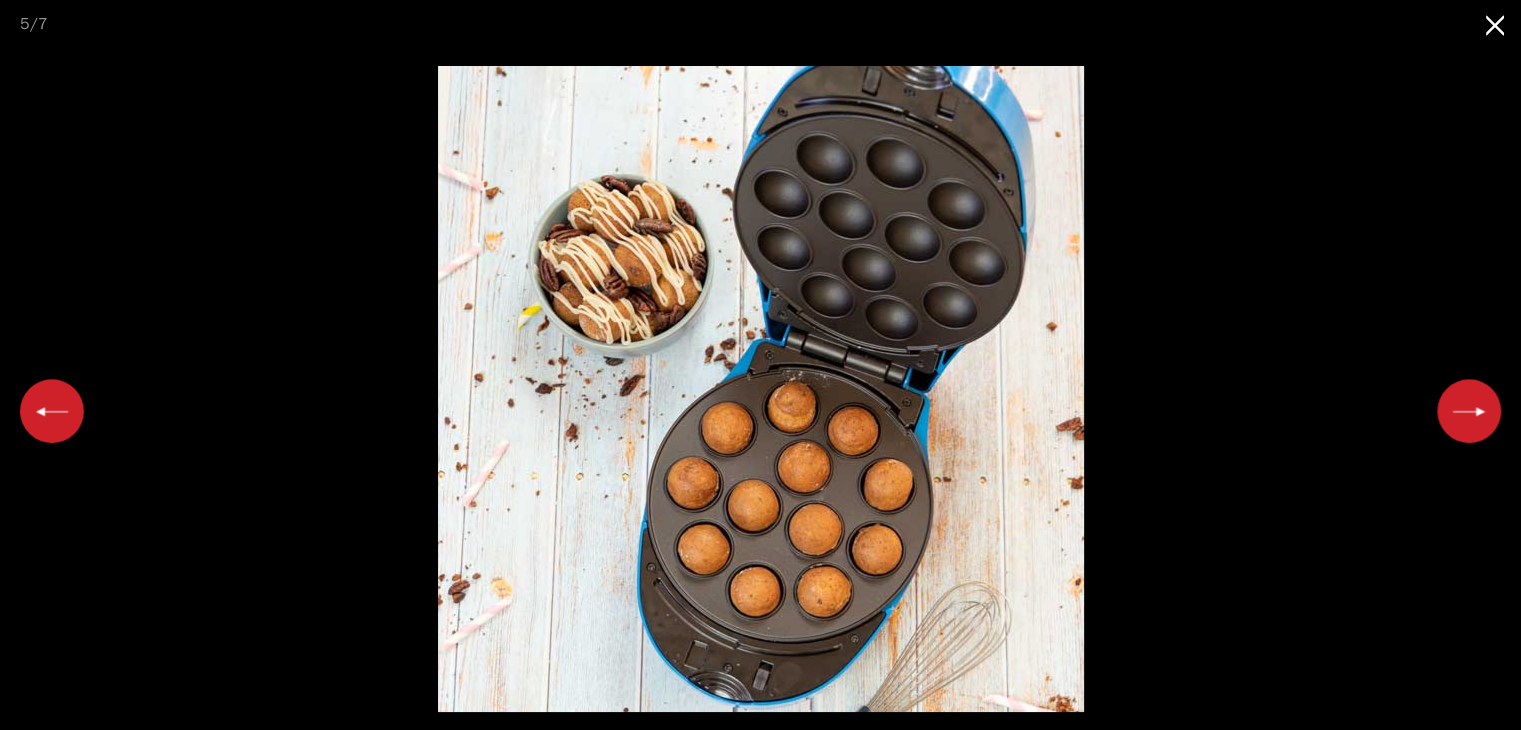 click at bounding box center [1469, 411] 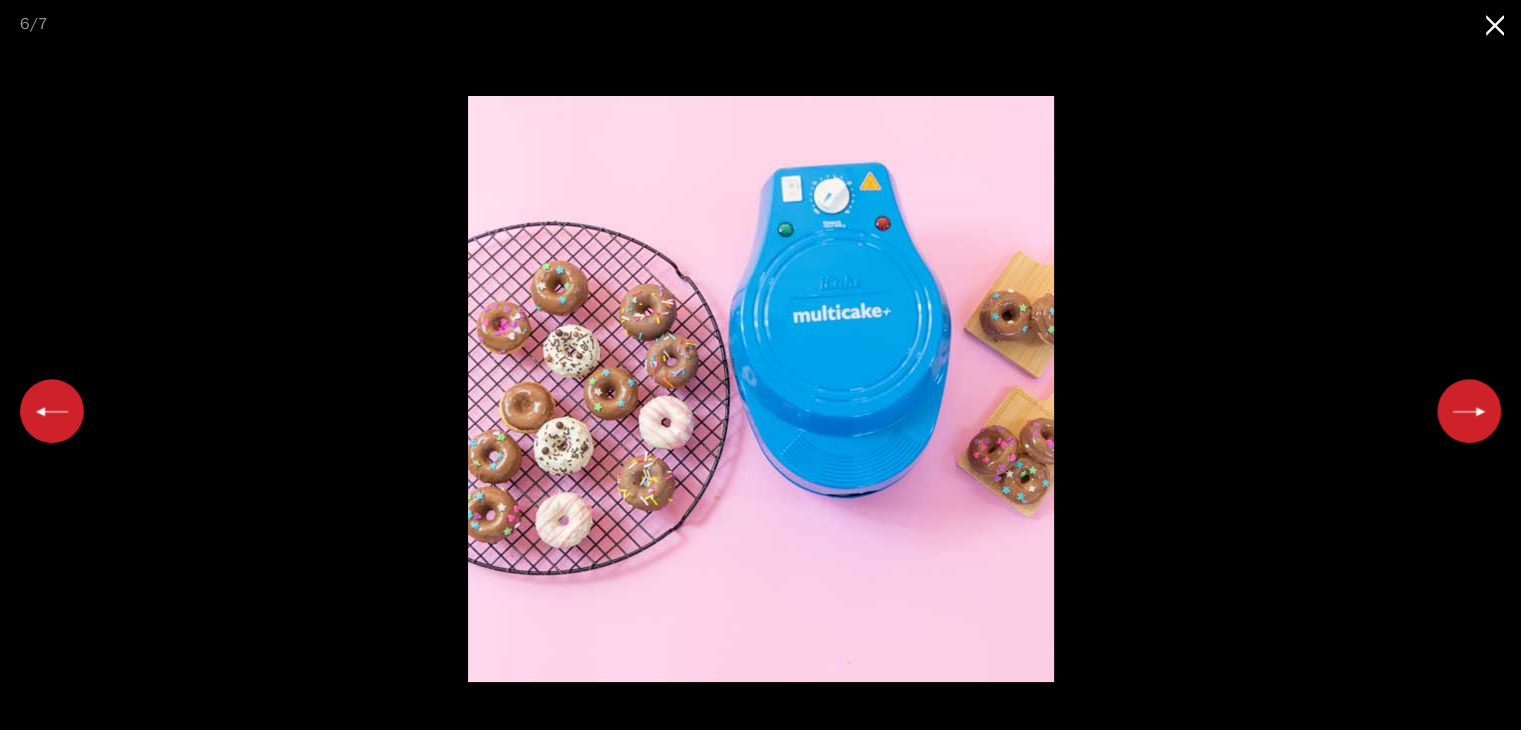 click at bounding box center [1469, 411] 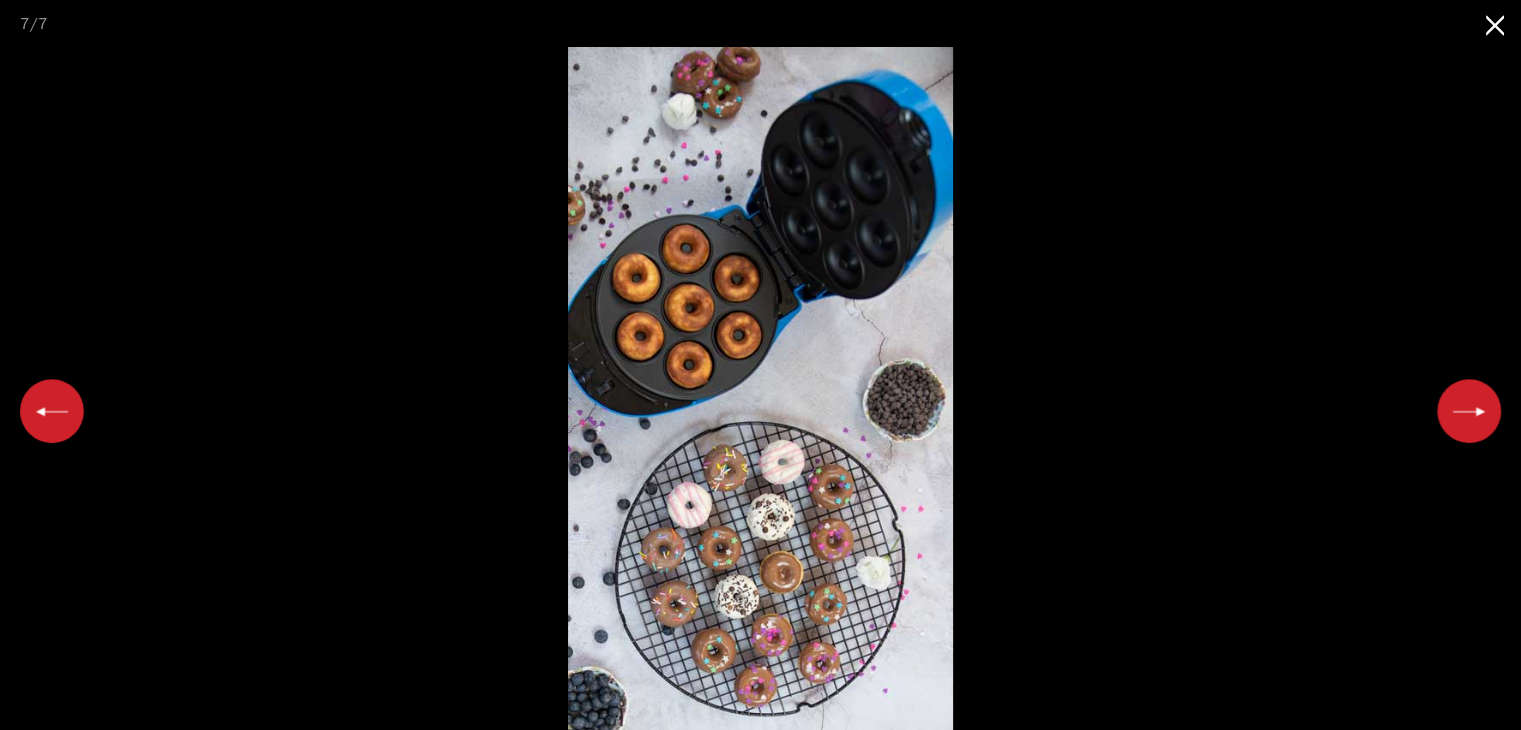click at bounding box center (1469, 411) 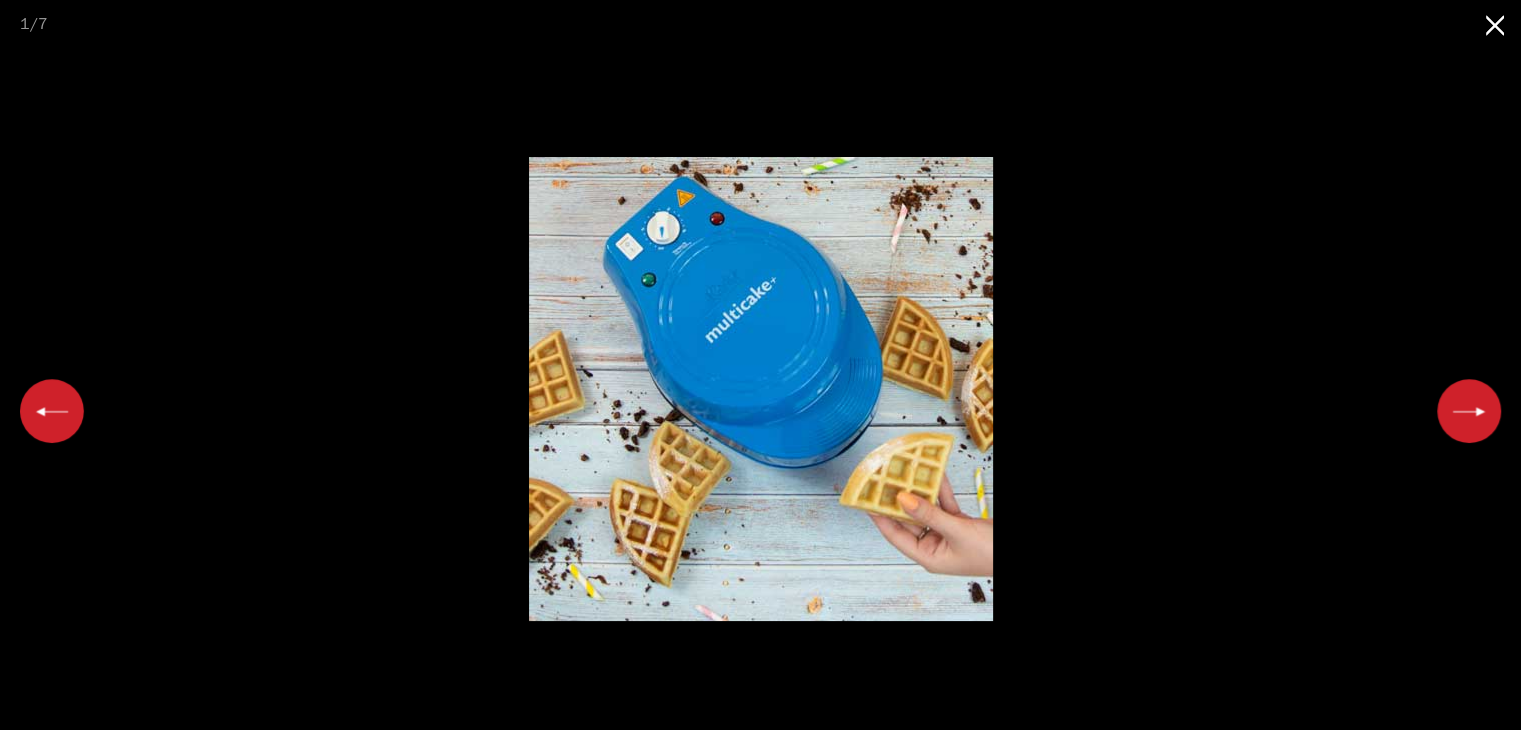 click at bounding box center [1469, 411] 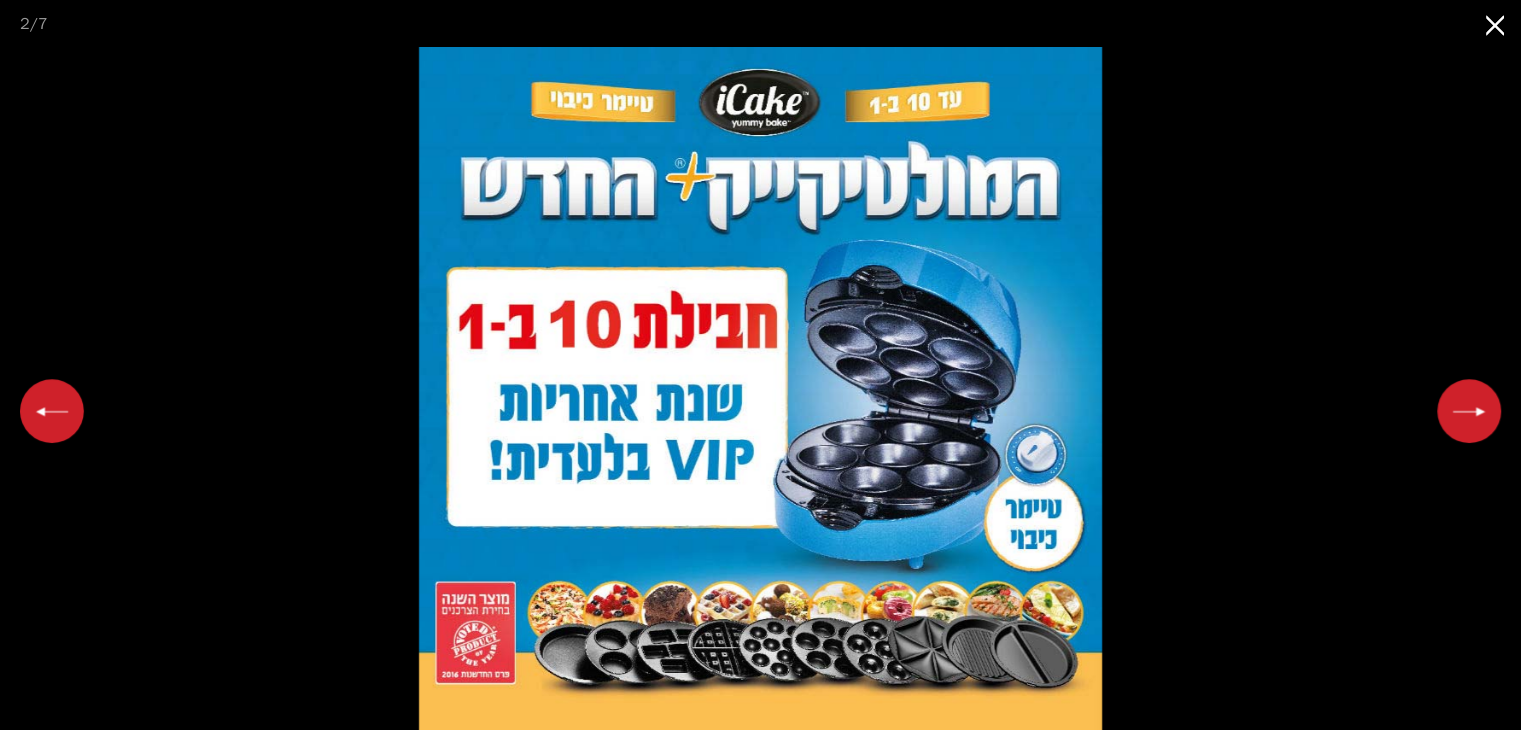 click at bounding box center [1496, 23] 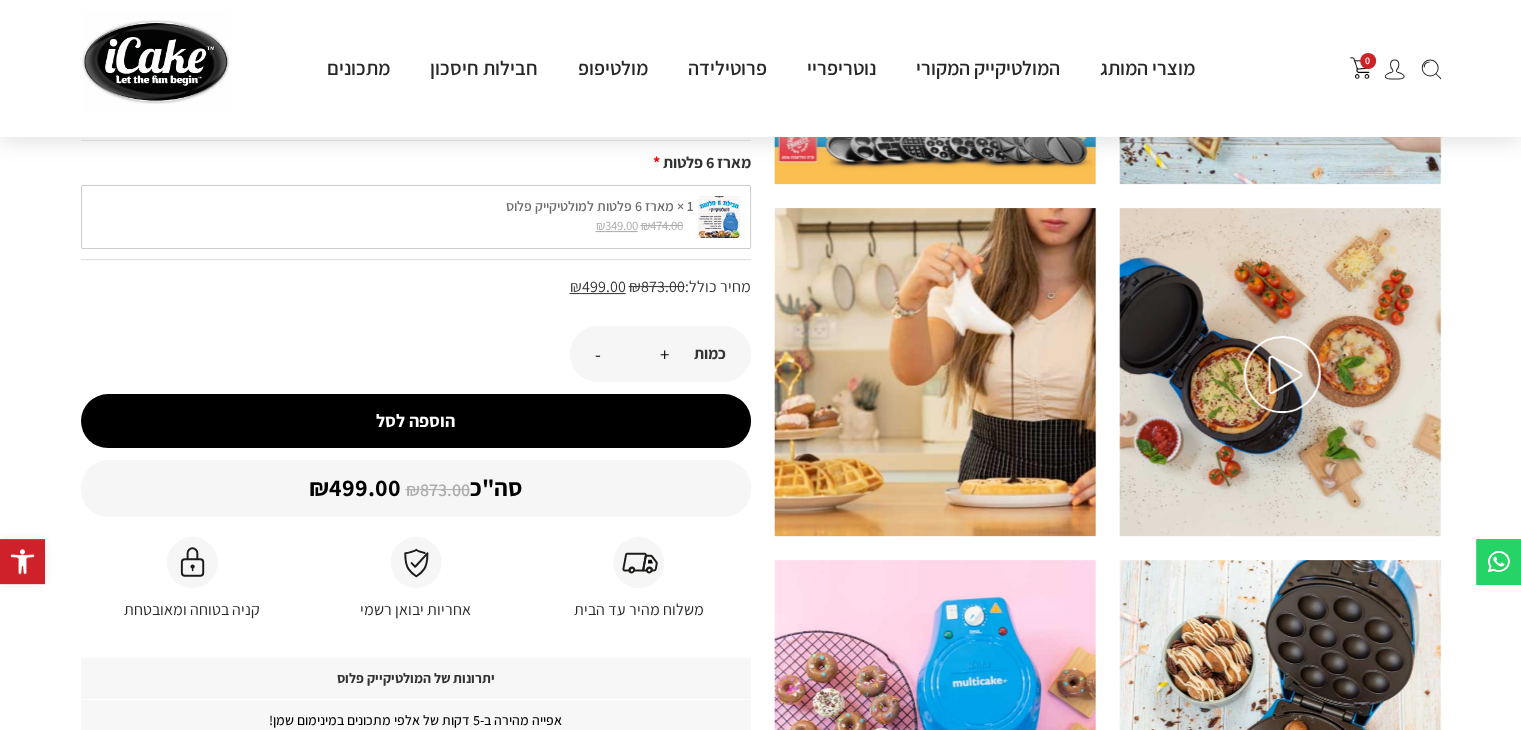 scroll, scrollTop: 0, scrollLeft: 0, axis: both 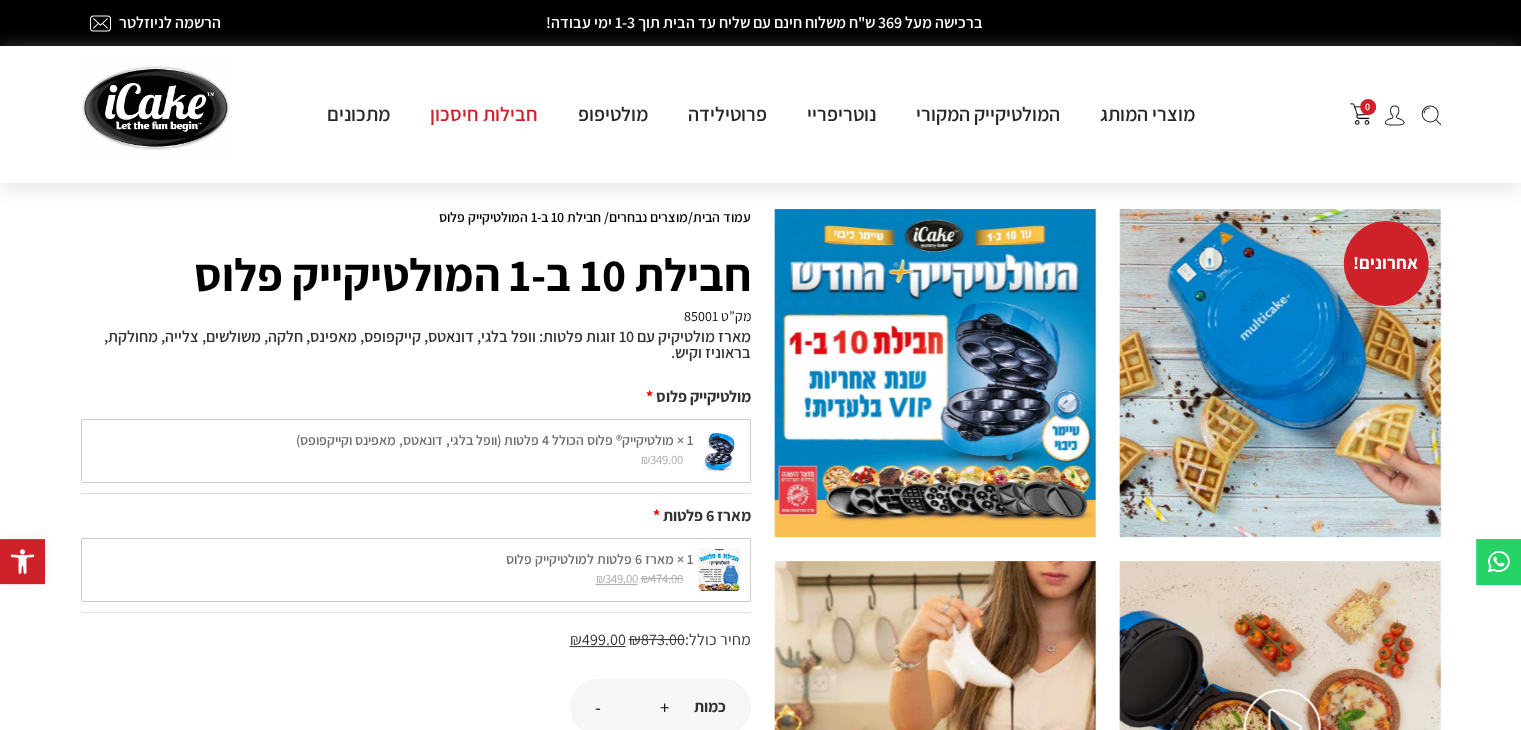 click on "חבילות חיסכון" at bounding box center (484, 114) 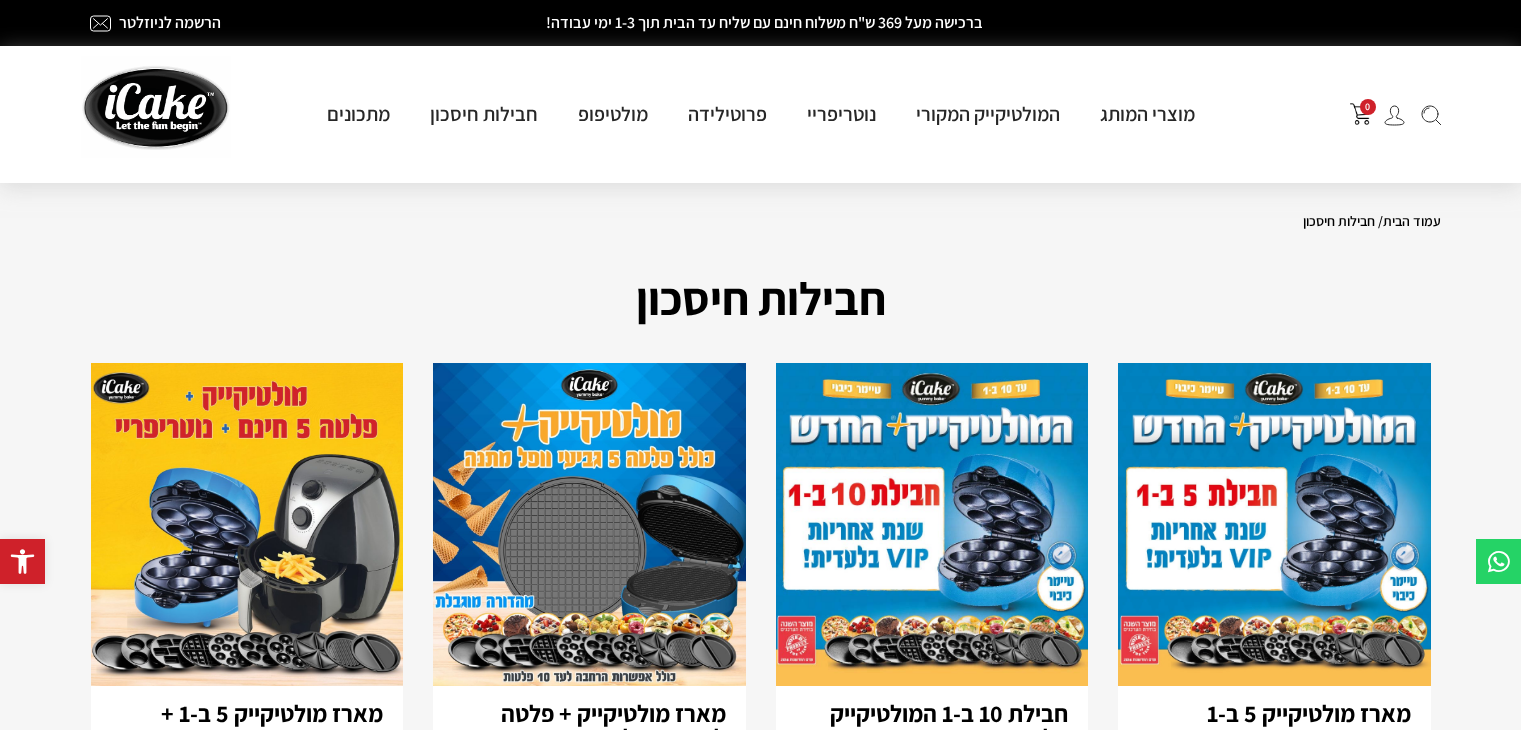 scroll, scrollTop: 0, scrollLeft: 0, axis: both 